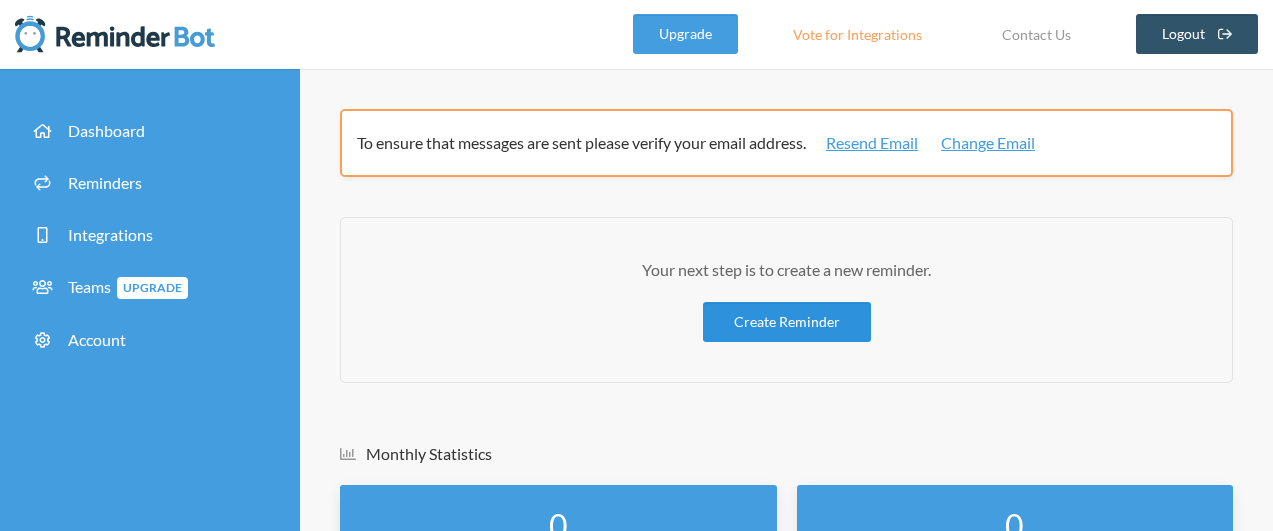scroll, scrollTop: 0, scrollLeft: 0, axis: both 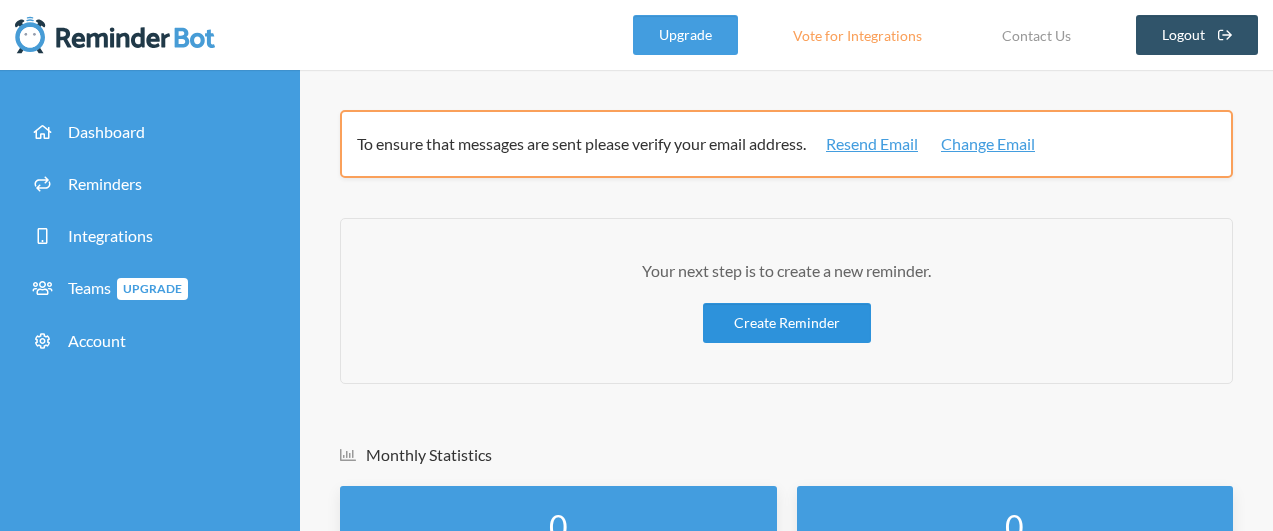 click on "Create Reminder" at bounding box center [787, 323] 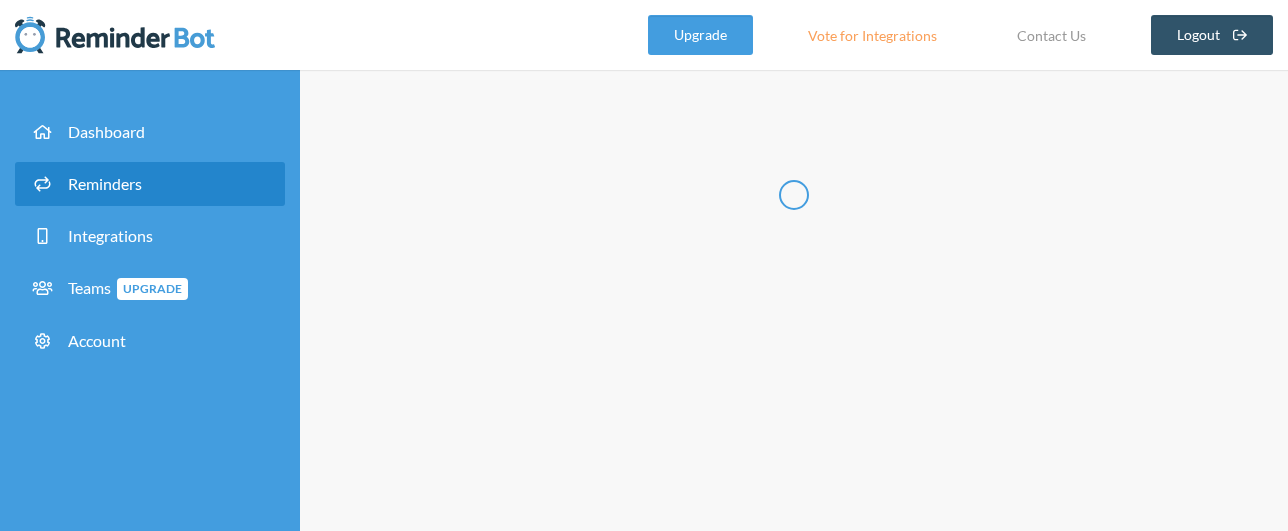 select on "11:30:00" 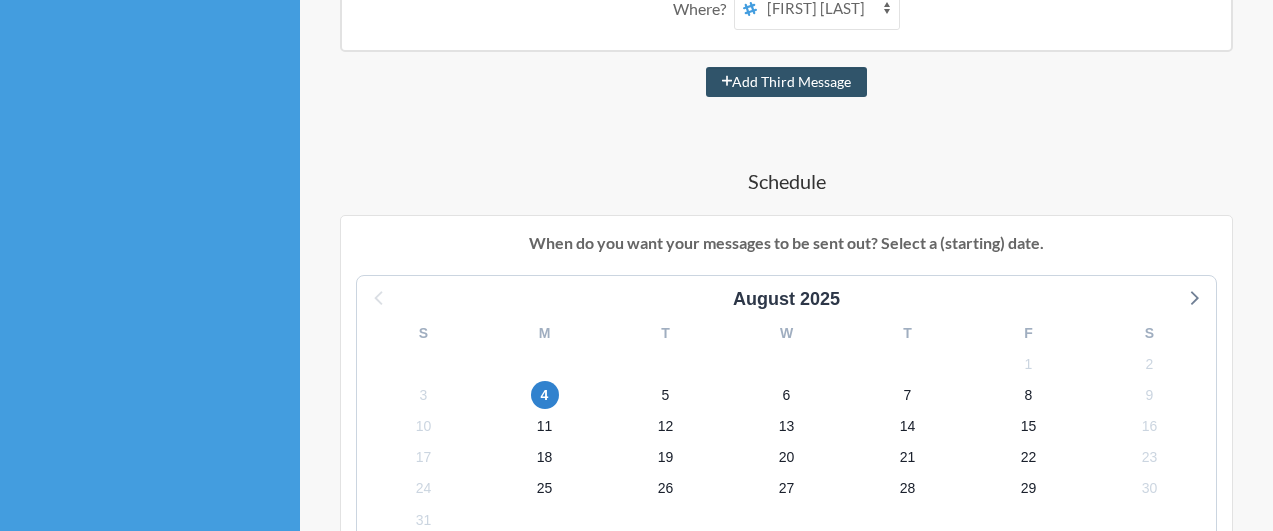 scroll, scrollTop: 600, scrollLeft: 0, axis: vertical 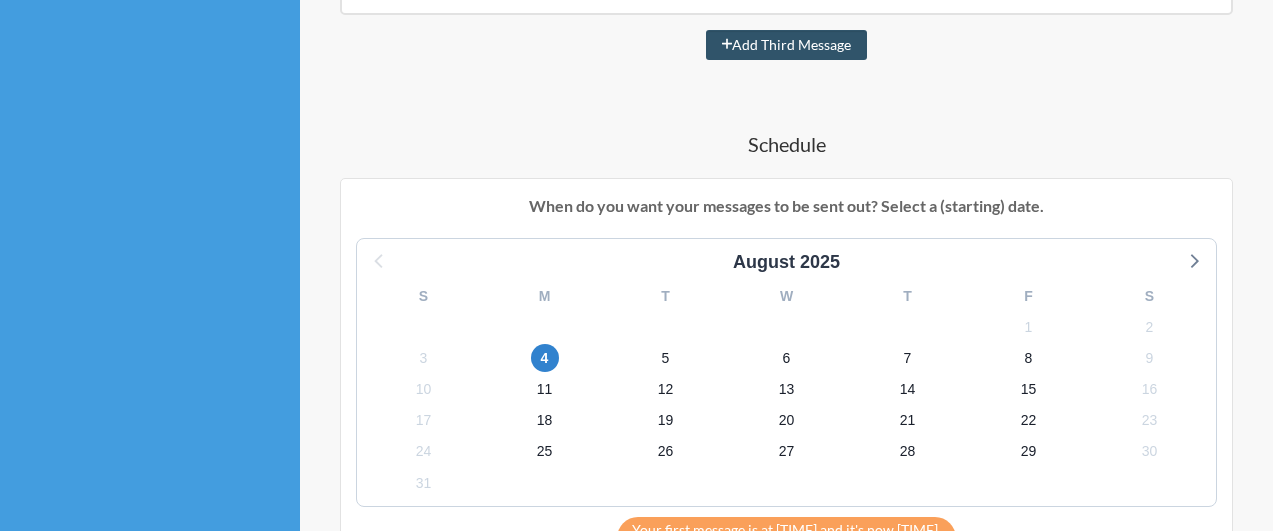 click on "Schedule" at bounding box center [786, 144] 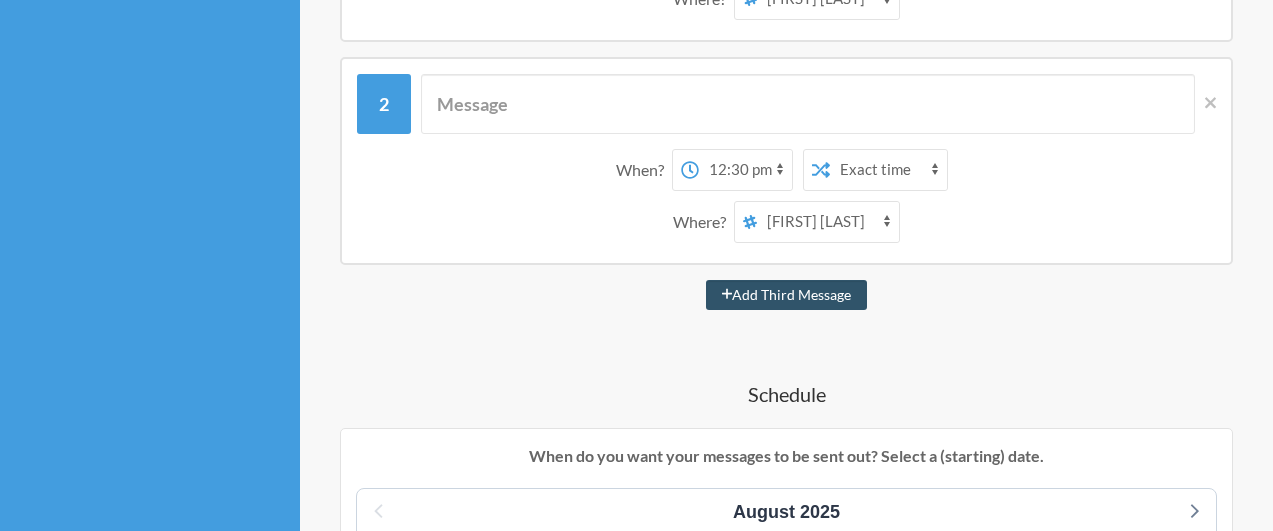 scroll, scrollTop: 400, scrollLeft: 0, axis: vertical 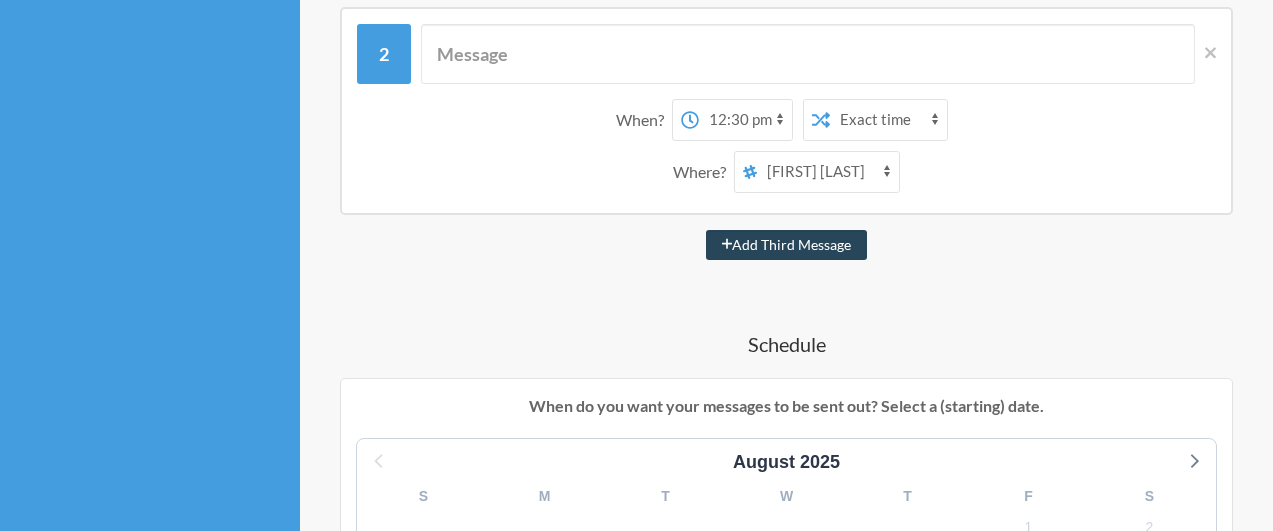 click on "Add Third Message" at bounding box center (787, 245) 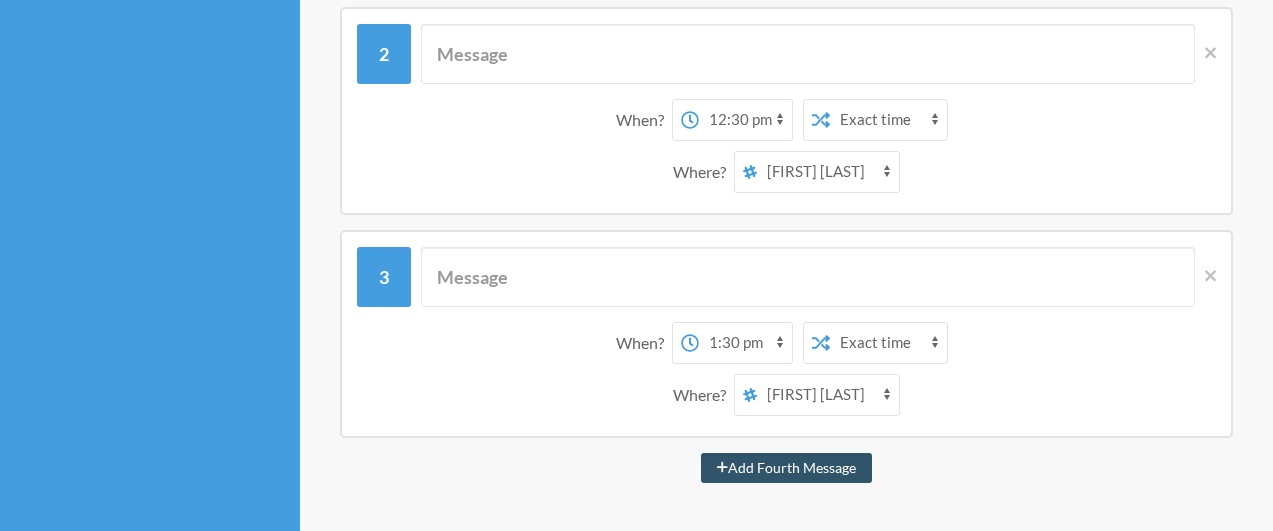 scroll, scrollTop: 500, scrollLeft: 0, axis: vertical 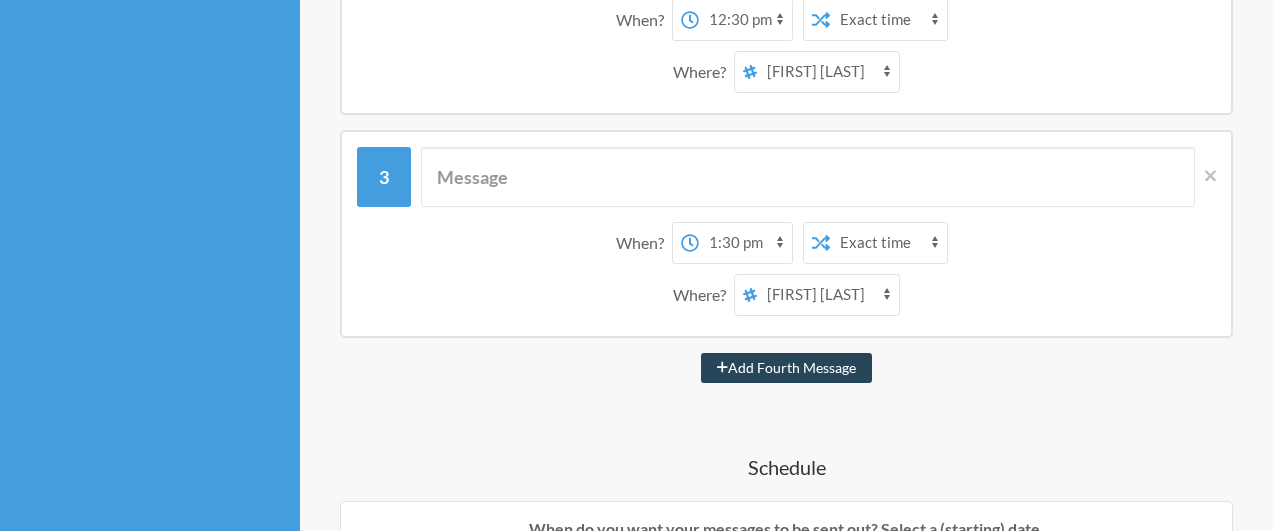 click on "Add Fourth Message" at bounding box center [786, 368] 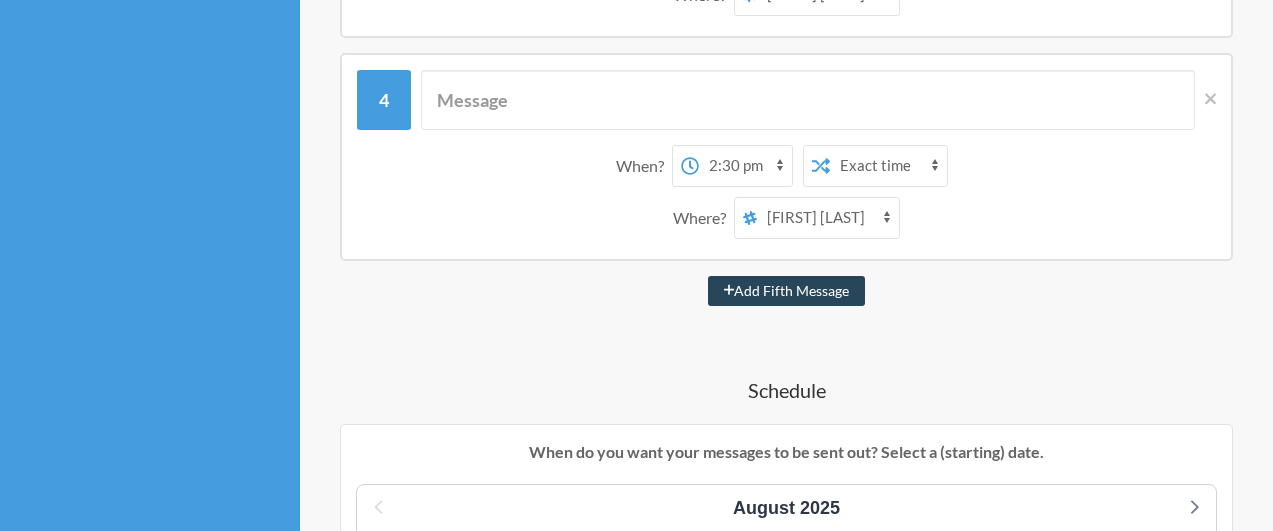 click on "Add Fifth Message" at bounding box center (787, 291) 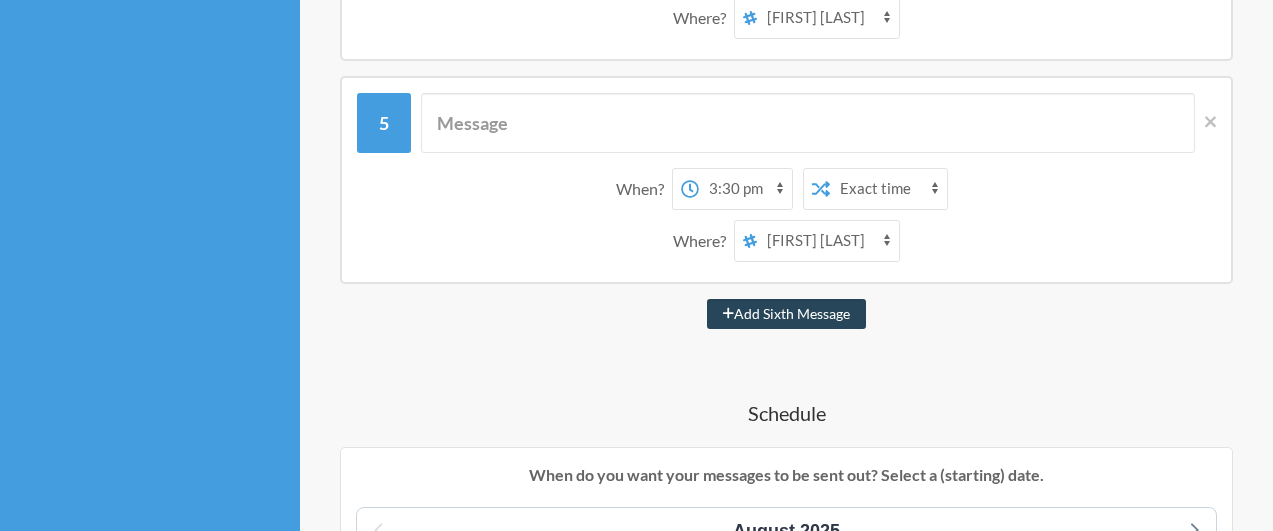 click on "Add Sixth Message" at bounding box center (786, 314) 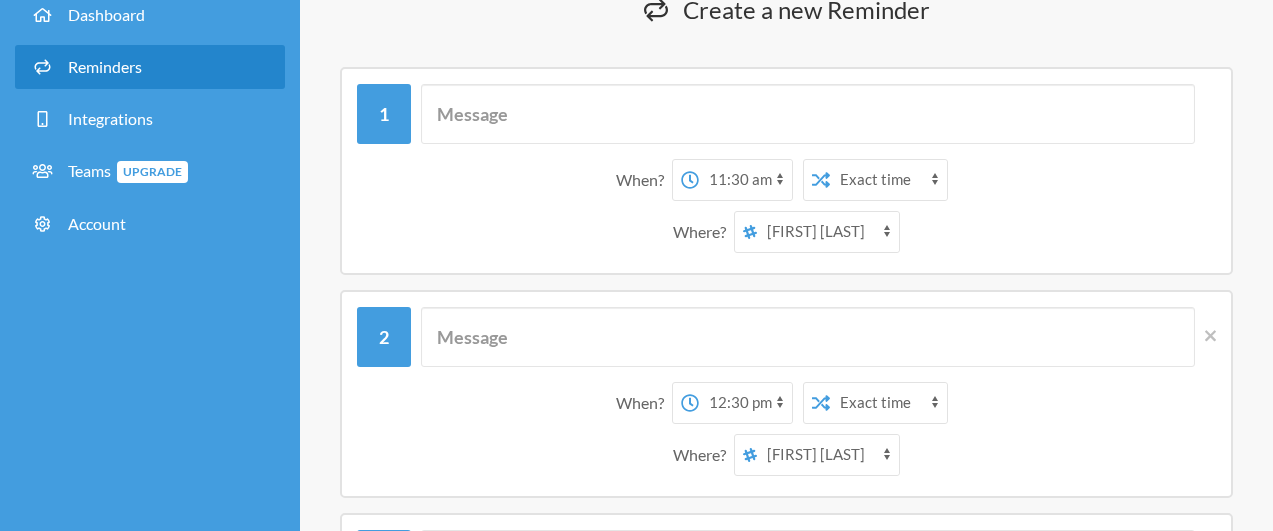 scroll, scrollTop: 0, scrollLeft: 0, axis: both 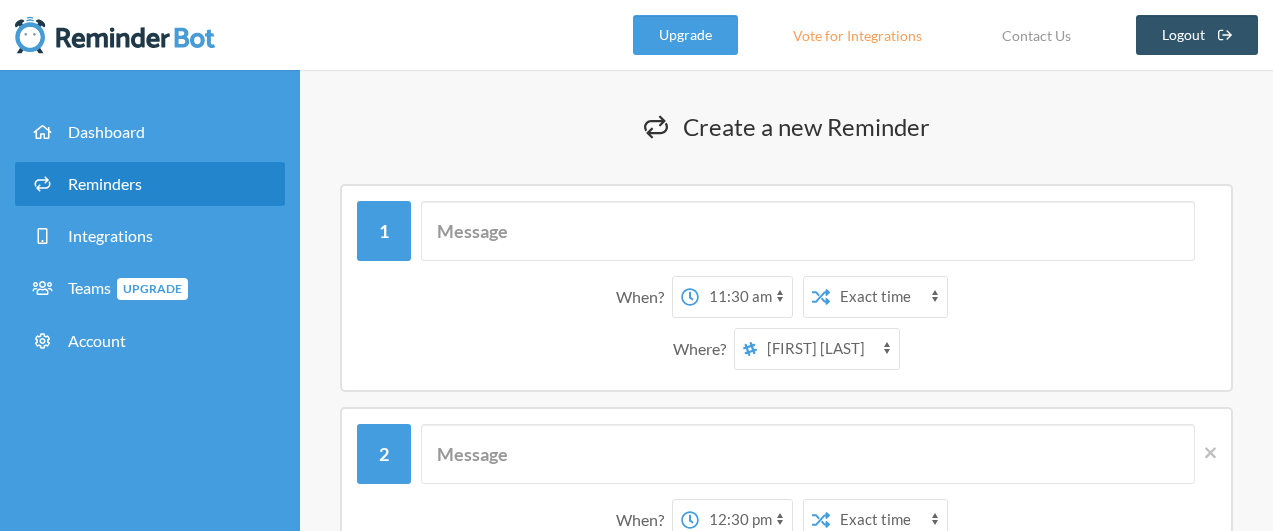 click on "12:00 am 12:15 am 12:30 am 12:45 am 1:00 am 1:15 am 1:30 am 1:45 am 2:00 am 2:15 am 2:30 am 2:45 am 3:00 am 3:15 am 3:30 am 3:45 am 4:00 am 4:15 am 4:30 am 4:45 am 5:00 am 5:15 am 5:30 am 5:45 am 6:00 am 6:15 am 6:30 am 6:45 am 7:00 am 7:15 am 7:30 am 7:45 am 8:00 am 8:15 am 8:30 am 8:45 am 9:00 am 9:15 am 9:30 am 9:45 am 10:00 am 10:15 am 10:30 am 10:45 am 11:00 am 11:15 am 11:30 am 11:45 am 12:00 pm 12:15 pm 12:30 pm 12:45 pm 1:00 pm 1:15 pm 1:30 pm 1:45 pm 2:00 pm 2:15 pm 2:30 pm 2:45 pm 3:00 pm 3:15 pm 3:30 pm 3:45 pm 4:00 pm 4:15 pm 4:30 pm 4:45 pm 5:00 pm 5:15 pm 5:30 pm 5:45 pm 6:00 pm 6:15 pm 6:30 pm 6:45 pm 7:00 pm 7:15 pm 7:30 pm 7:45 pm 8:00 pm 8:15 pm 8:30 pm 8:45 pm 9:00 pm 9:15 pm 9:30 pm 9:45 pm 10:00 pm 10:15 pm 10:30 pm 10:45 pm 11:00 pm 11:15 pm 11:30 pm 11:45 pm" at bounding box center (745, 297) 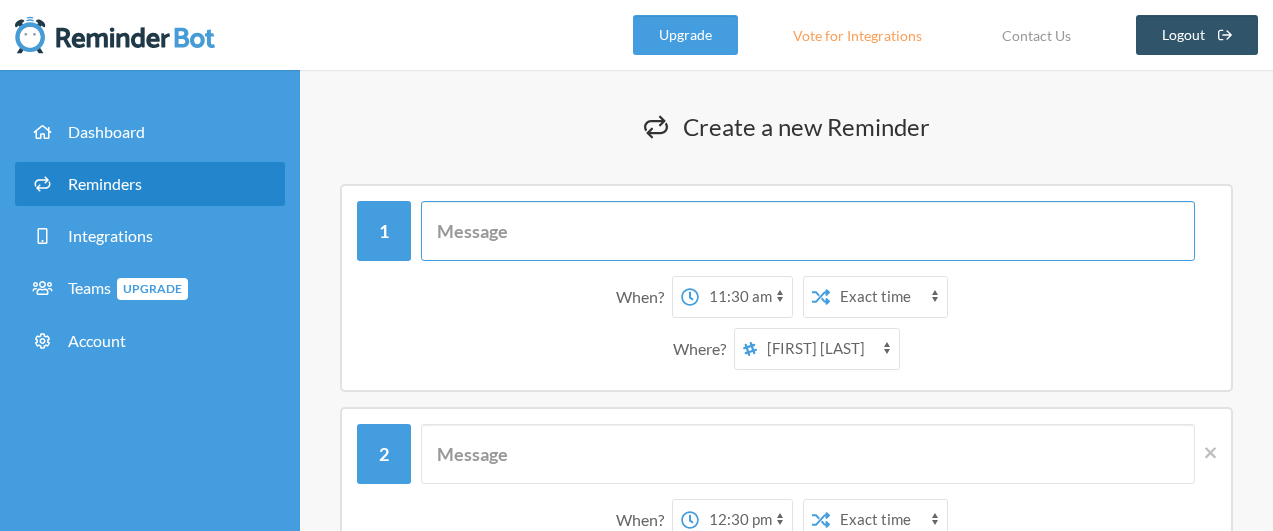 drag, startPoint x: 873, startPoint y: 237, endPoint x: 749, endPoint y: 275, distance: 129.69194 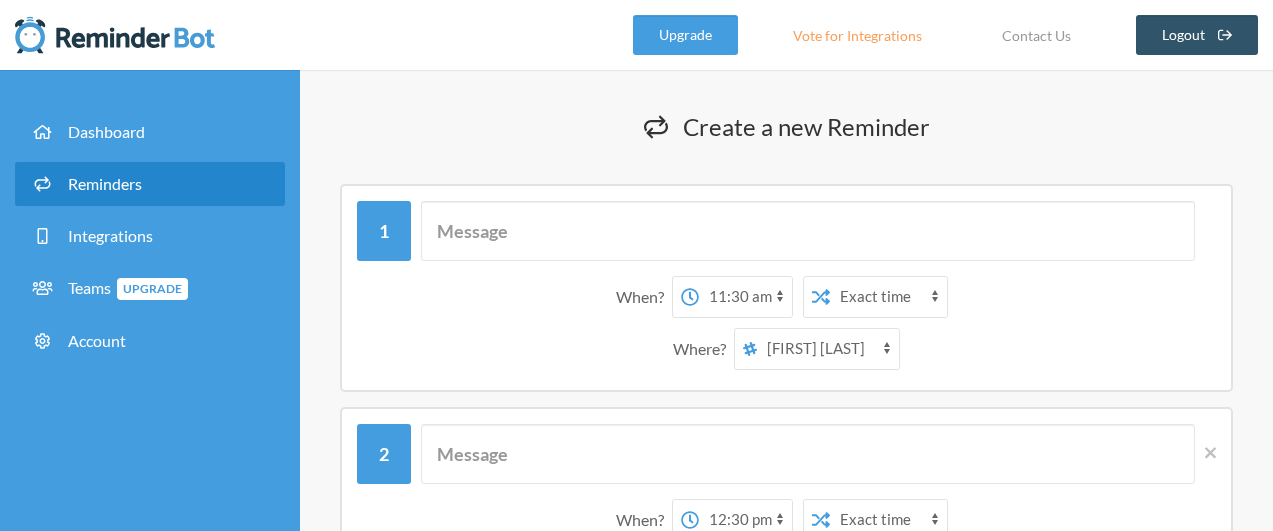 click on "12:00 am 12:15 am 12:30 am 12:45 am 1:00 am 1:15 am 1:30 am 1:45 am 2:00 am 2:15 am 2:30 am 2:45 am 3:00 am 3:15 am 3:30 am 3:45 am 4:00 am 4:15 am 4:30 am 4:45 am 5:00 am 5:15 am 5:30 am 5:45 am 6:00 am 6:15 am 6:30 am 6:45 am 7:00 am 7:15 am 7:30 am 7:45 am 8:00 am 8:15 am 8:30 am 8:45 am 9:00 am 9:15 am 9:30 am 9:45 am 10:00 am 10:15 am 10:30 am 10:45 am 11:00 am 11:15 am 11:30 am 11:45 am 12:00 pm 12:15 pm 12:30 pm 12:45 pm 1:00 pm 1:15 pm 1:30 pm 1:45 pm 2:00 pm 2:15 pm 2:30 pm 2:45 pm 3:00 pm 3:15 pm 3:30 pm 3:45 pm 4:00 pm 4:15 pm 4:30 pm 4:45 pm 5:00 pm 5:15 pm 5:30 pm 5:45 pm 6:00 pm 6:15 pm 6:30 pm 6:45 pm 7:00 pm 7:15 pm 7:30 pm 7:45 pm 8:00 pm 8:15 pm 8:30 pm 8:45 pm 9:00 pm 9:15 pm 9:30 pm 9:45 pm 10:00 pm 10:15 pm 10:30 pm 10:45 pm 11:00 pm 11:15 pm 11:30 pm 11:45 pm" at bounding box center [745, 297] 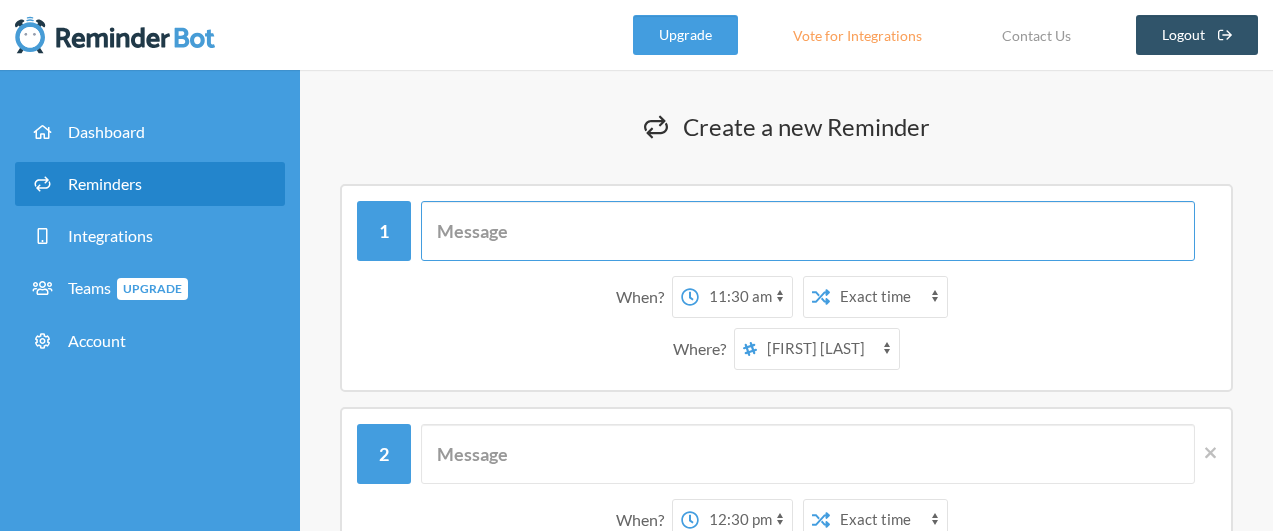 click at bounding box center [808, 231] 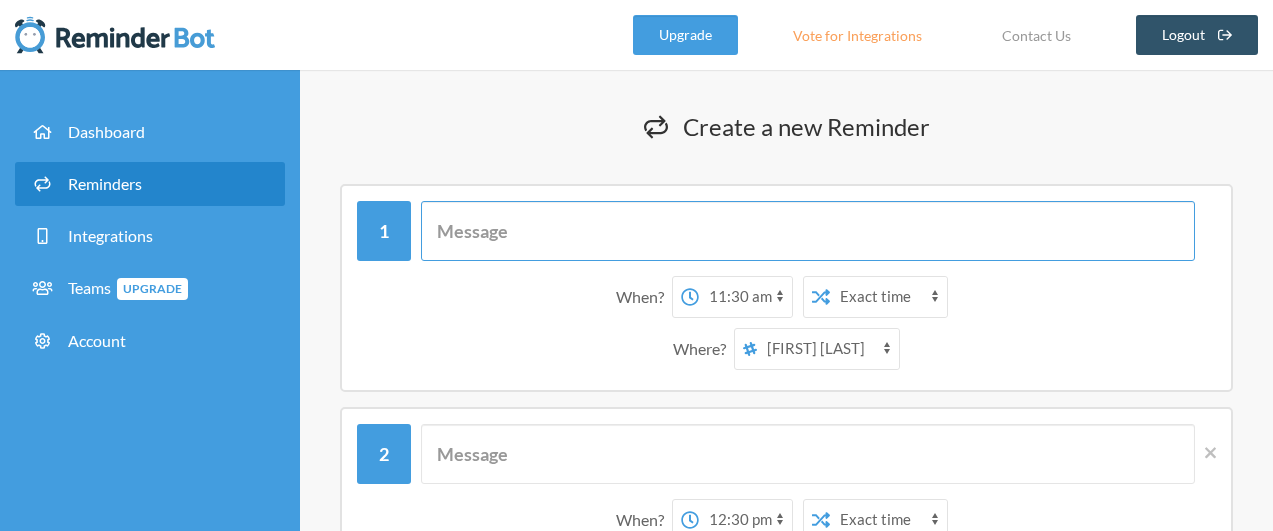 click at bounding box center (808, 231) 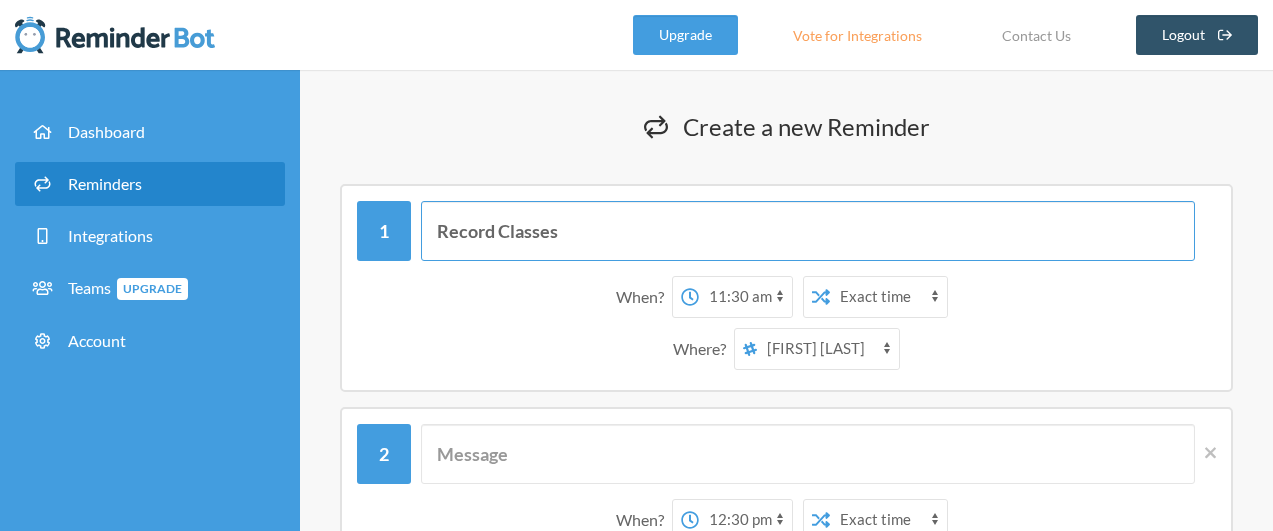 drag, startPoint x: 587, startPoint y: 225, endPoint x: 411, endPoint y: 238, distance: 176.47946 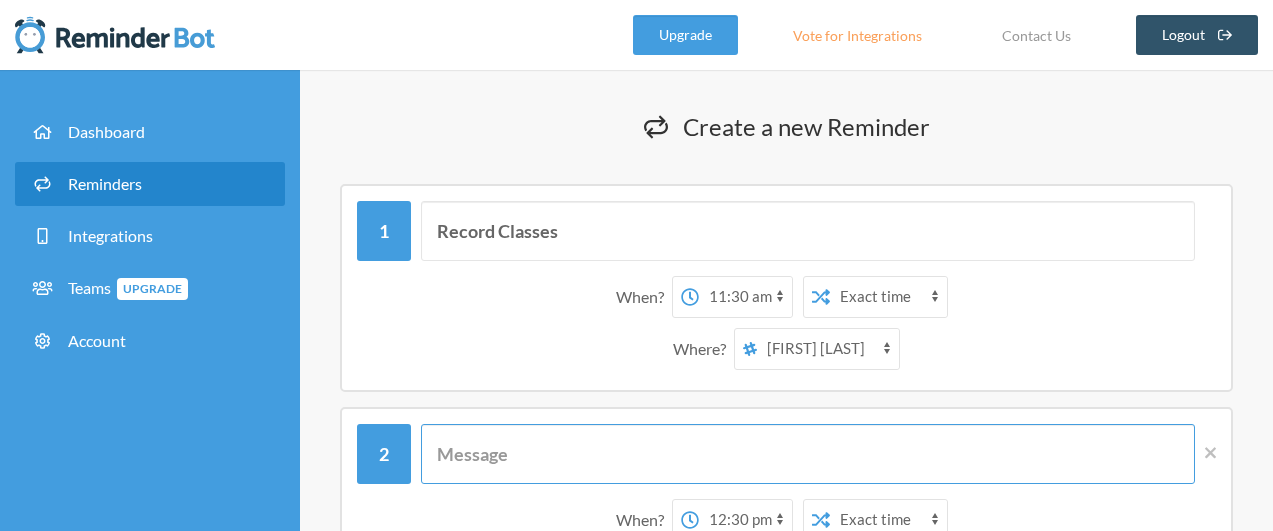 click at bounding box center [808, 454] 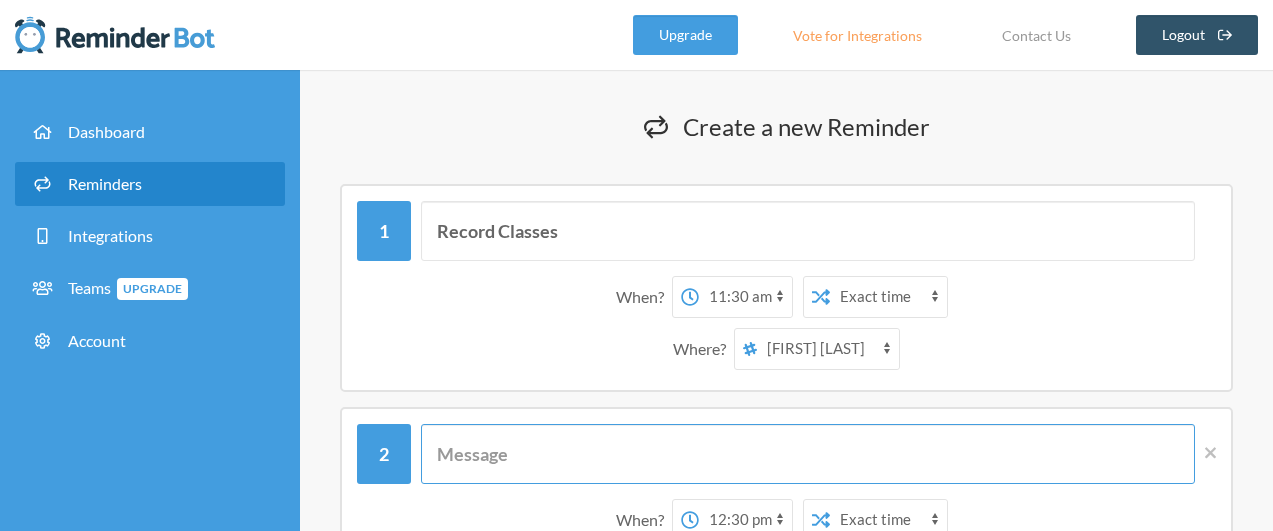 paste on "Record Classes" 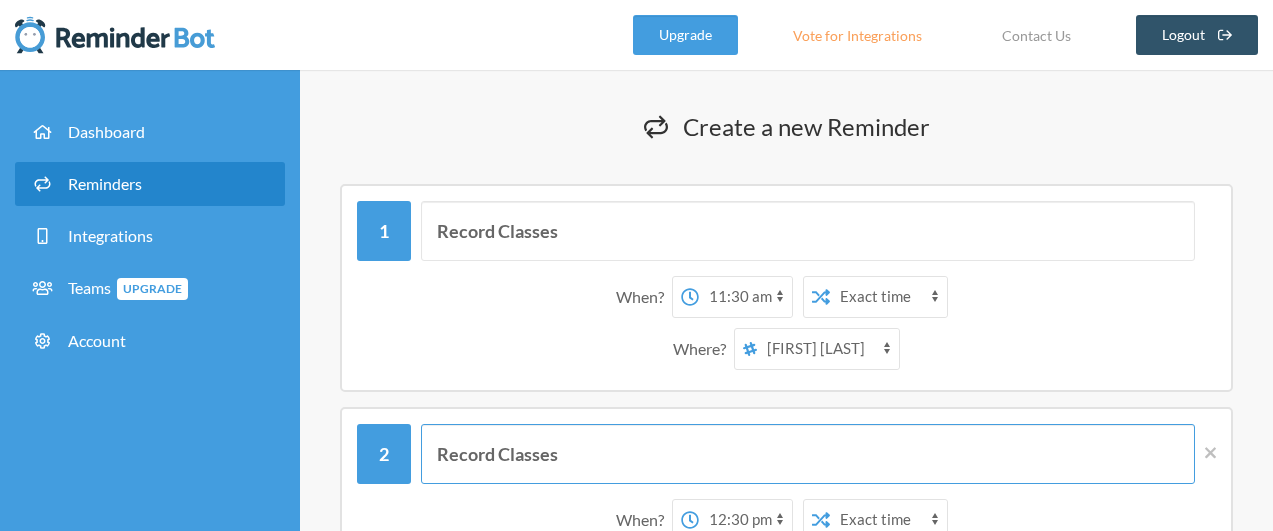 type on "Record Classes" 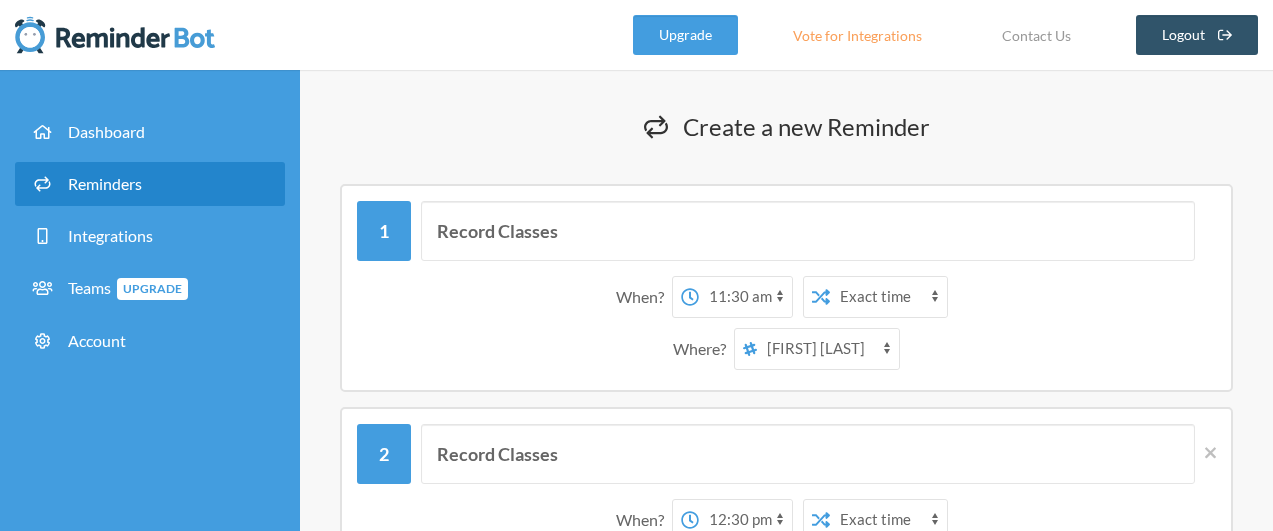 click on "12:00 am 12:15 am 12:30 am 12:45 am 1:00 am 1:15 am 1:30 am 1:45 am 2:00 am 2:15 am 2:30 am 2:45 am 3:00 am 3:15 am 3:30 am 3:45 am 4:00 am 4:15 am 4:30 am 4:45 am 5:00 am 5:15 am 5:30 am 5:45 am 6:00 am 6:15 am 6:30 am 6:45 am 7:00 am 7:15 am 7:30 am 7:45 am 8:00 am 8:15 am 8:30 am 8:45 am 9:00 am 9:15 am 9:30 am 9:45 am 10:00 am 10:15 am 10:30 am 10:45 am 11:00 am 11:15 am 11:30 am 11:45 am 12:00 pm 12:15 pm 12:30 pm 12:45 pm 1:00 pm 1:15 pm 1:30 pm 1:45 pm 2:00 pm 2:15 pm 2:30 pm 2:45 pm 3:00 pm 3:15 pm 3:30 pm 3:45 pm 4:00 pm 4:15 pm 4:30 pm 4:45 pm 5:00 pm 5:15 pm 5:30 pm 5:45 pm 6:00 pm 6:15 pm 6:30 pm 6:45 pm 7:00 pm 7:15 pm 7:30 pm 7:45 pm 8:00 pm 8:15 pm 8:30 pm 8:45 pm 9:00 pm 9:15 pm 9:30 pm 9:45 pm 10:00 pm 10:15 pm 10:30 pm 10:45 pm 11:00 pm 11:15 pm 11:30 pm 11:45 pm" at bounding box center (745, 297) 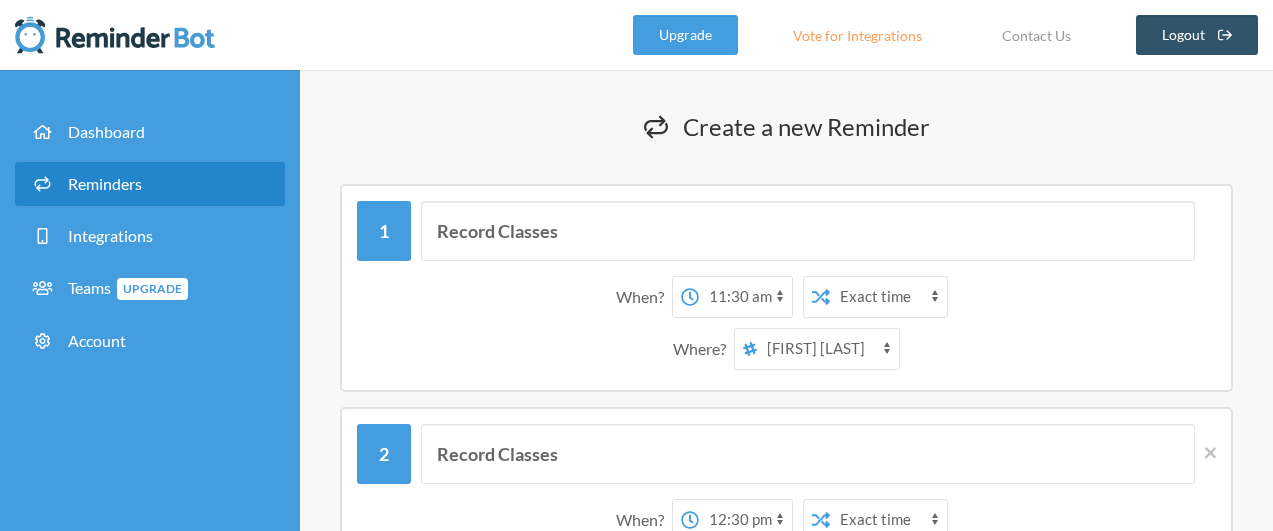 click on "Exact time Random time" at bounding box center [888, 297] 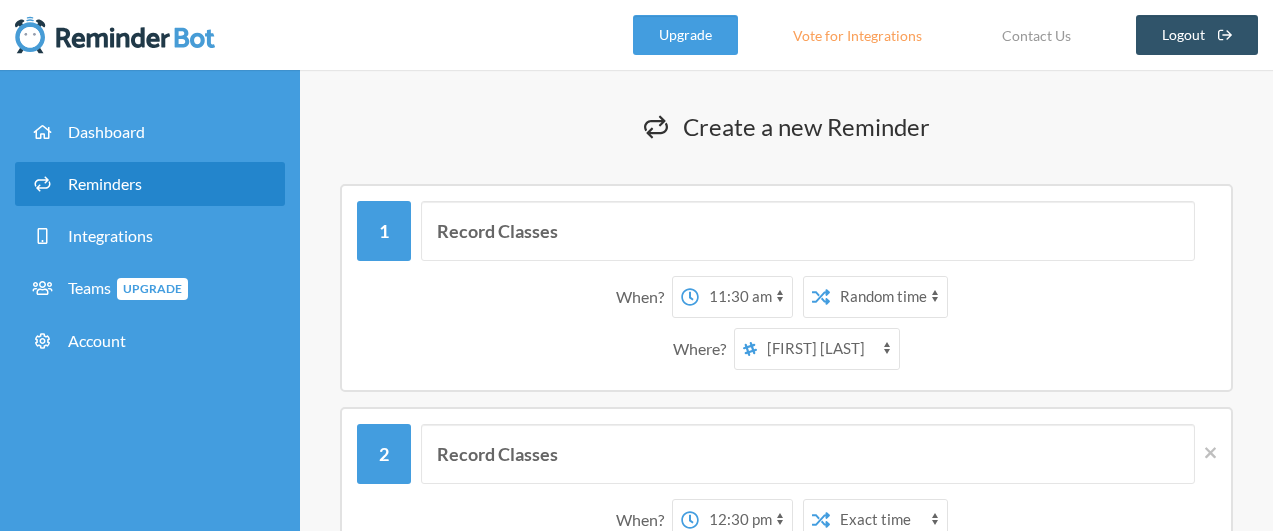 click on "Exact time Random time" at bounding box center (888, 297) 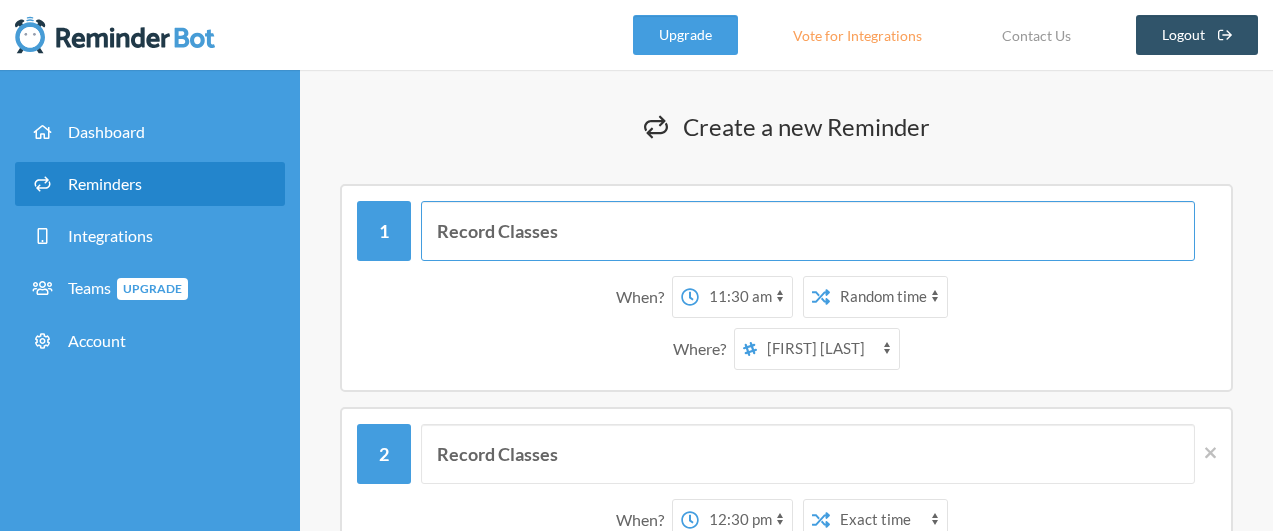 click on "Record Classes" at bounding box center (808, 231) 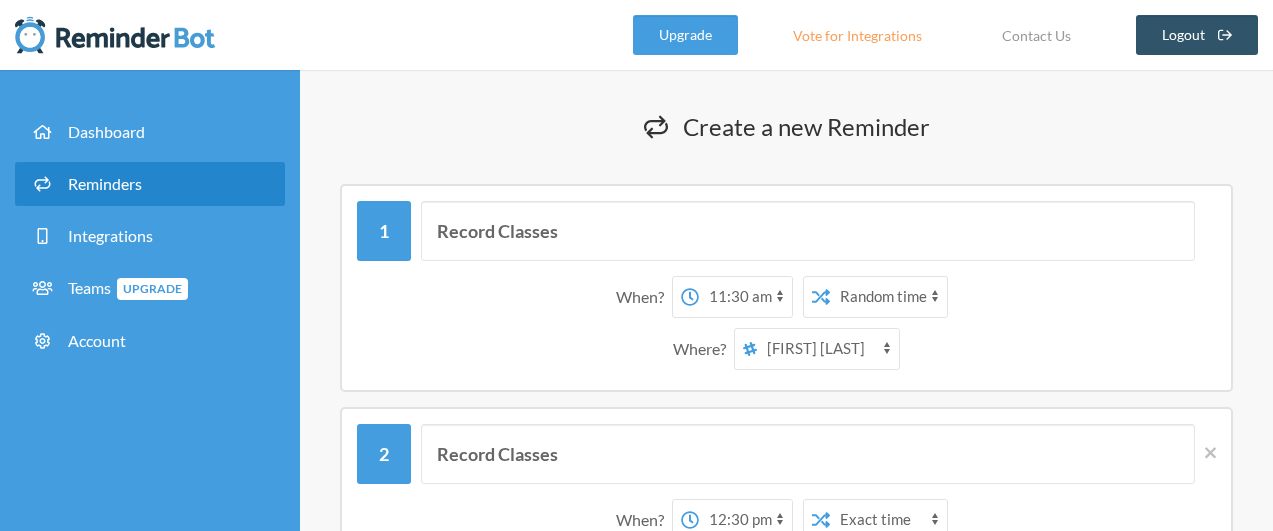 click on "12:00 am 12:15 am 12:30 am 12:45 am 1:00 am 1:15 am 1:30 am 1:45 am 2:00 am 2:15 am 2:30 am 2:45 am 3:00 am 3:15 am 3:30 am 3:45 am 4:00 am 4:15 am 4:30 am 4:45 am 5:00 am 5:15 am 5:30 am 5:45 am 6:00 am 6:15 am 6:30 am 6:45 am 7:00 am 7:15 am 7:30 am 7:45 am 8:00 am 8:15 am 8:30 am 8:45 am 9:00 am 9:15 am 9:30 am 9:45 am 10:00 am 10:15 am 10:30 am 10:45 am 11:00 am 11:15 am 11:30 am 11:45 am 12:00 pm 12:15 pm 12:30 pm 12:45 pm 1:00 pm 1:15 pm 1:30 pm 1:45 pm 2:00 pm 2:15 pm 2:30 pm 2:45 pm 3:00 pm 3:15 pm 3:30 pm 3:45 pm 4:00 pm 4:15 pm 4:30 pm 4:45 pm 5:00 pm 5:15 pm 5:30 pm 5:45 pm 6:00 pm 6:15 pm 6:30 pm 6:45 pm 7:00 pm 7:15 pm 7:30 pm 7:45 pm 8:00 pm 8:15 pm 8:30 pm 8:45 pm 9:00 pm 9:15 pm 9:30 pm 9:45 pm 10:00 pm 10:15 pm 10:30 pm 10:45 pm 11:00 pm 11:15 pm 11:30 pm 11:45 pm" at bounding box center (745, 297) 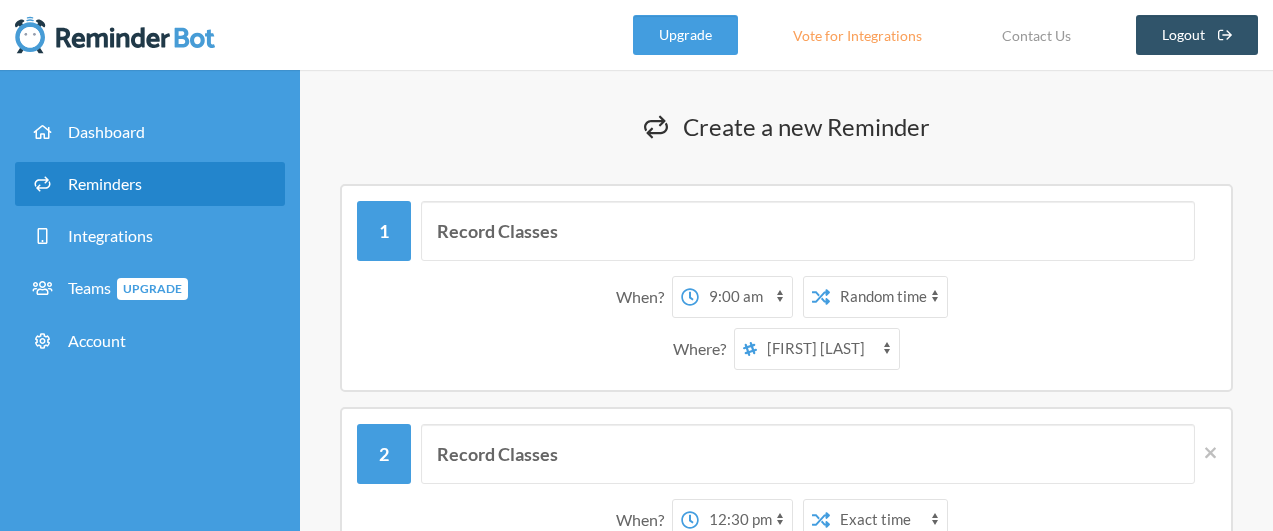 click on "12:00 am 12:15 am 12:30 am 12:45 am 1:00 am 1:15 am 1:30 am 1:45 am 2:00 am 2:15 am 2:30 am 2:45 am 3:00 am 3:15 am 3:30 am 3:45 am 4:00 am 4:15 am 4:30 am 4:45 am 5:00 am 5:15 am 5:30 am 5:45 am 6:00 am 6:15 am 6:30 am 6:45 am 7:00 am 7:15 am 7:30 am 7:45 am 8:00 am 8:15 am 8:30 am 8:45 am 9:00 am 9:15 am 9:30 am 9:45 am 10:00 am 10:15 am 10:30 am 10:45 am 11:00 am 11:15 am 11:30 am 11:45 am 12:00 pm 12:15 pm 12:30 pm 12:45 pm 1:00 pm 1:15 pm 1:30 pm 1:45 pm 2:00 pm 2:15 pm 2:30 pm 2:45 pm 3:00 pm 3:15 pm 3:30 pm 3:45 pm 4:00 pm 4:15 pm 4:30 pm 4:45 pm 5:00 pm 5:15 pm 5:30 pm 5:45 pm 6:00 pm 6:15 pm 6:30 pm 6:45 pm 7:00 pm 7:15 pm 7:30 pm 7:45 pm 8:00 pm 8:15 pm 8:30 pm 8:45 pm 9:00 pm 9:15 pm 9:30 pm 9:45 pm 10:00 pm 10:15 pm 10:30 pm 10:45 pm 11:00 pm 11:15 pm 11:30 pm 11:45 pm" at bounding box center [745, 297] 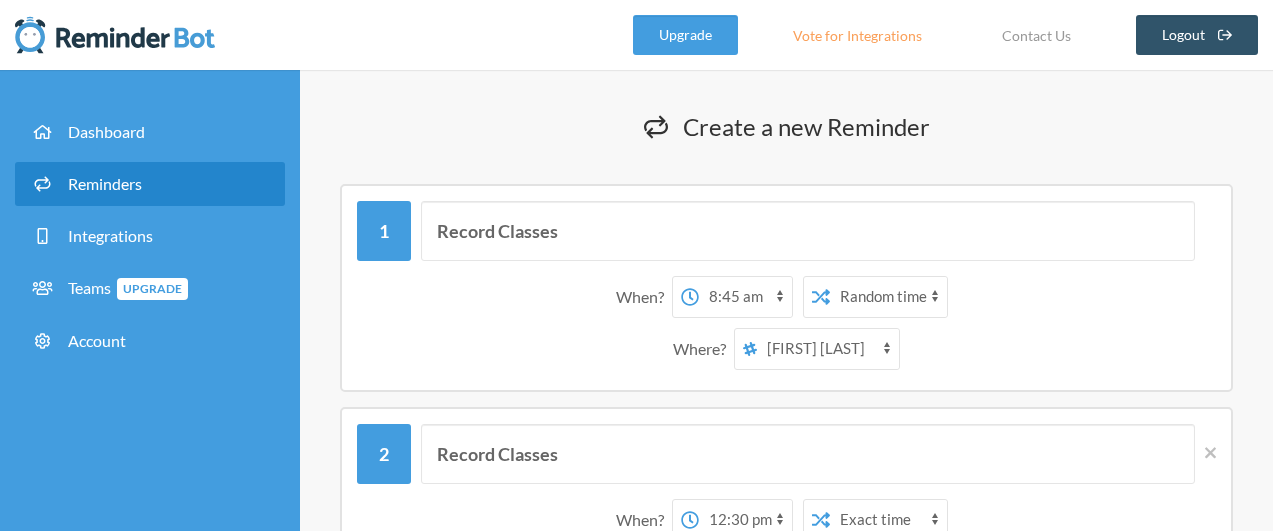 click on "12:00 am 12:15 am 12:30 am 12:45 am 1:00 am 1:15 am 1:30 am 1:45 am 2:00 am 2:15 am 2:30 am 2:45 am 3:00 am 3:15 am 3:30 am 3:45 am 4:00 am 4:15 am 4:30 am 4:45 am 5:00 am 5:15 am 5:30 am 5:45 am 6:00 am 6:15 am 6:30 am 6:45 am 7:00 am 7:15 am 7:30 am 7:45 am 8:00 am 8:15 am 8:30 am 8:45 am 9:00 am 9:15 am 9:30 am 9:45 am 10:00 am 10:15 am 10:30 am 10:45 am 11:00 am 11:15 am 11:30 am 11:45 am 12:00 pm 12:15 pm 12:30 pm 12:45 pm 1:00 pm 1:15 pm 1:30 pm 1:45 pm 2:00 pm 2:15 pm 2:30 pm 2:45 pm 3:00 pm 3:15 pm 3:30 pm 3:45 pm 4:00 pm 4:15 pm 4:30 pm 4:45 pm 5:00 pm 5:15 pm 5:30 pm 5:45 pm 6:00 pm 6:15 pm 6:30 pm 6:45 pm 7:00 pm 7:15 pm 7:30 pm 7:45 pm 8:00 pm 8:15 pm 8:30 pm 8:45 pm 9:00 pm 9:15 pm 9:30 pm 9:45 pm 10:00 pm 10:15 pm 10:30 pm 10:45 pm 11:00 pm 11:15 pm 11:30 pm 11:45 pm" at bounding box center (745, 297) 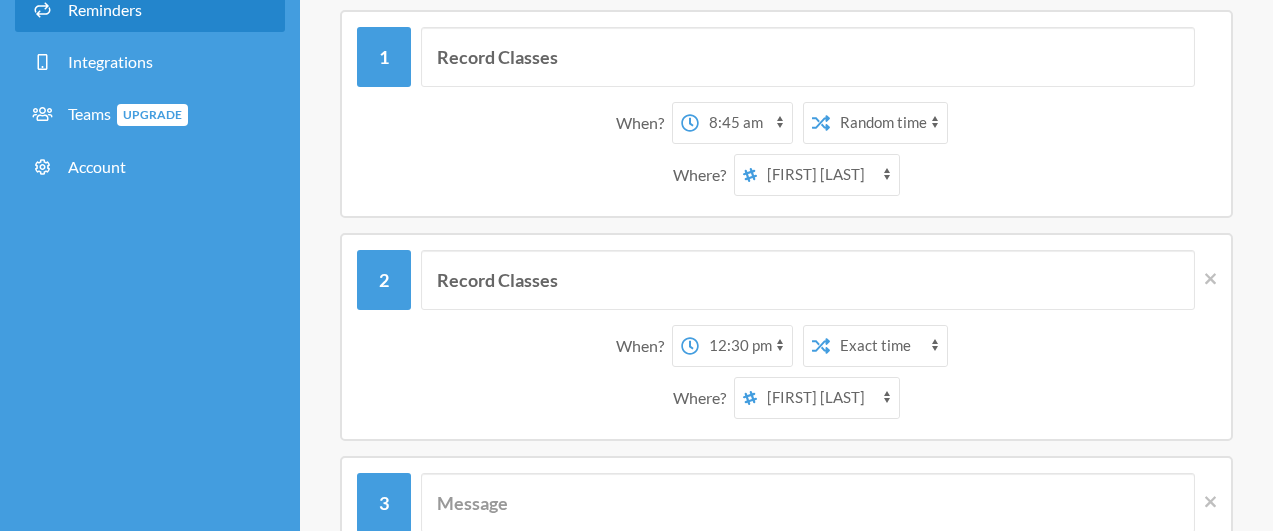 scroll, scrollTop: 200, scrollLeft: 0, axis: vertical 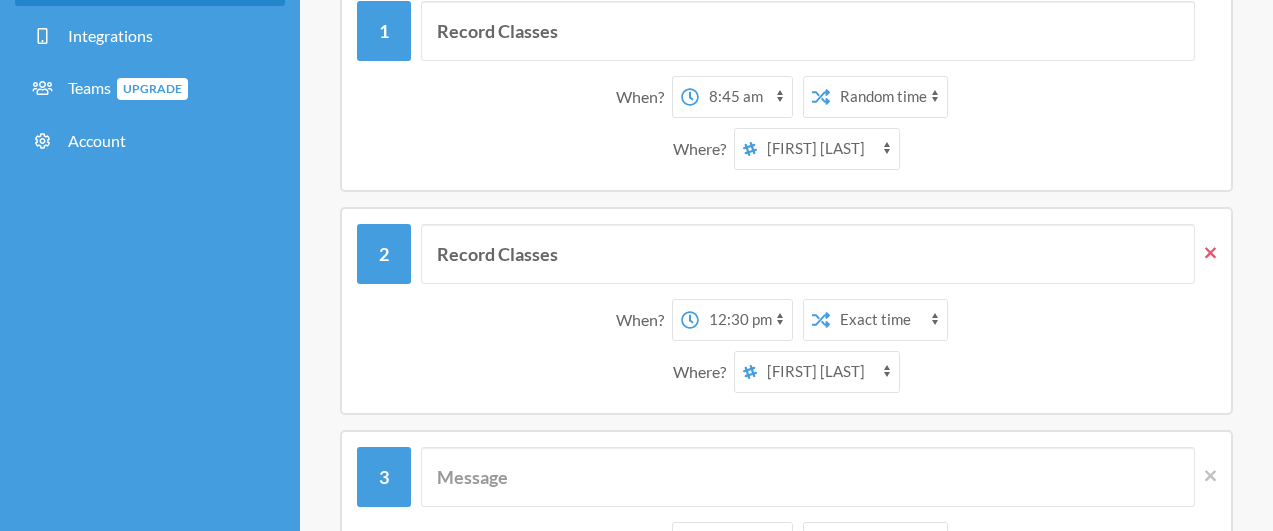 click 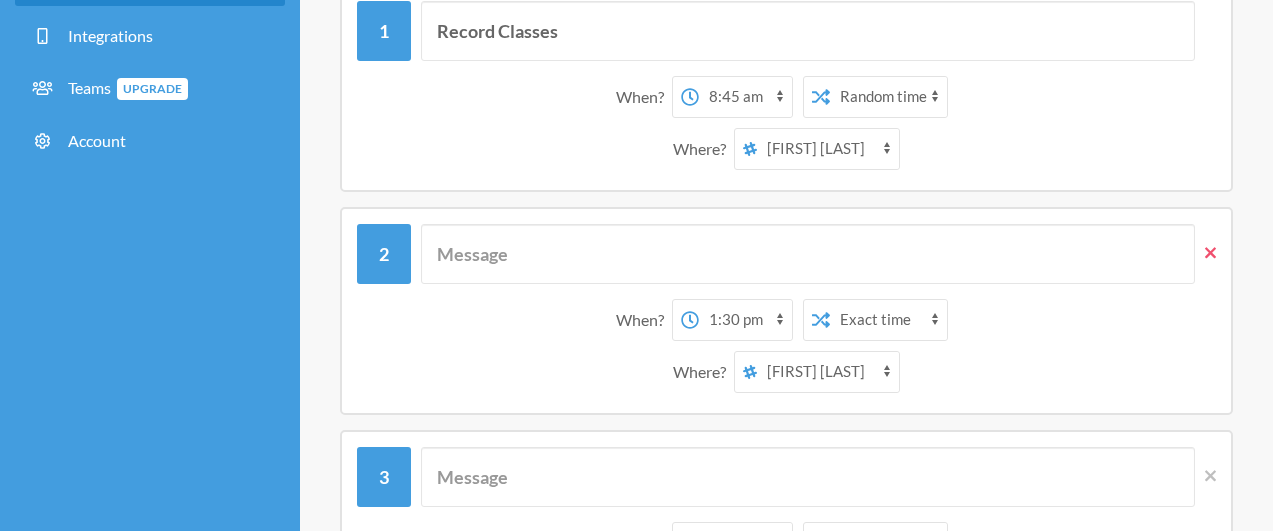 click 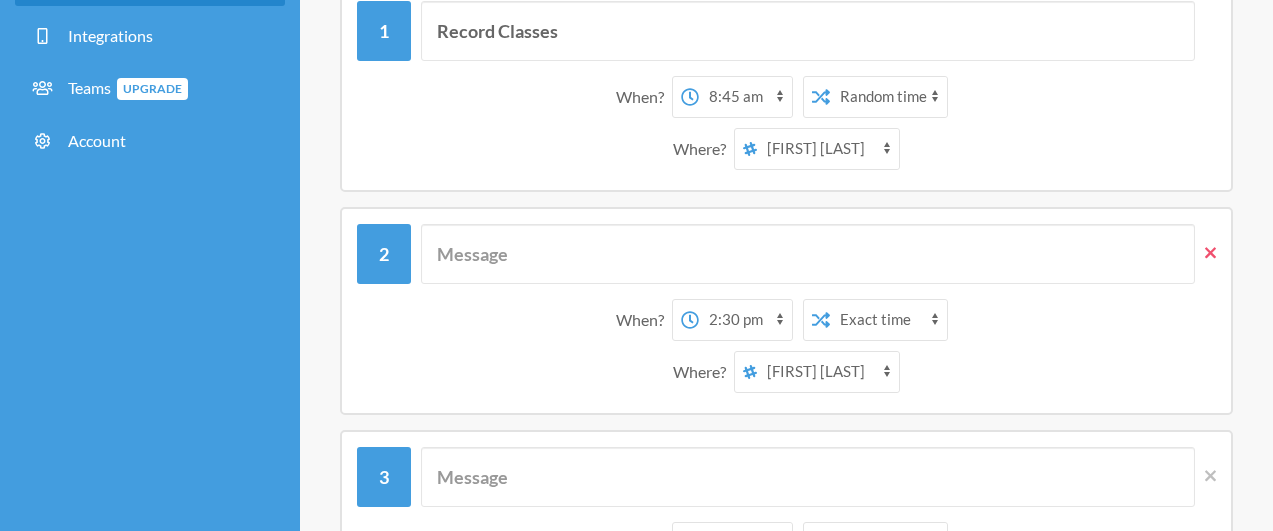 click 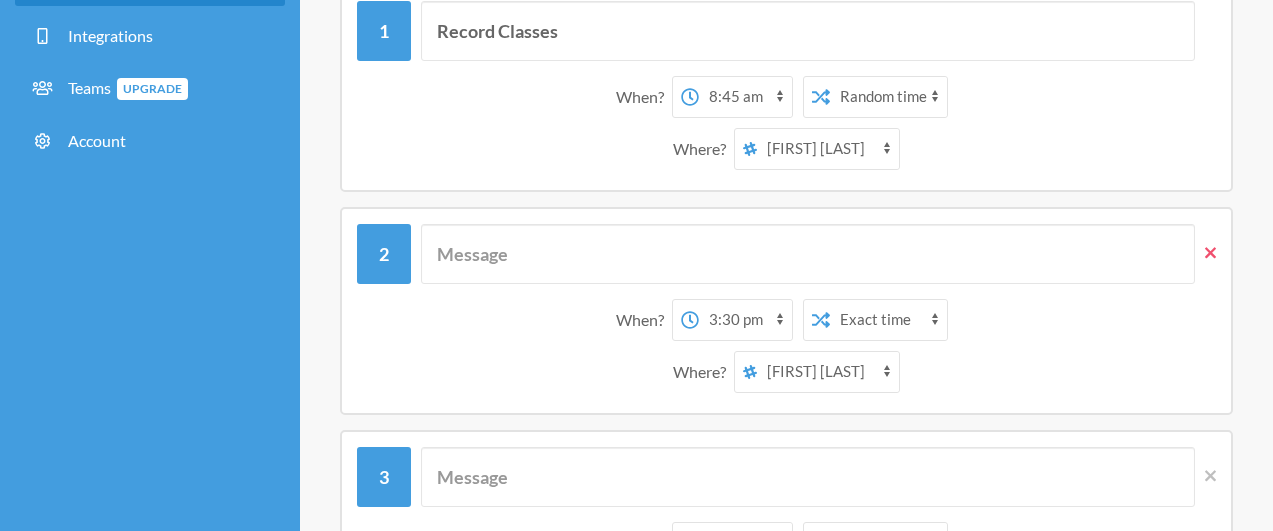 click 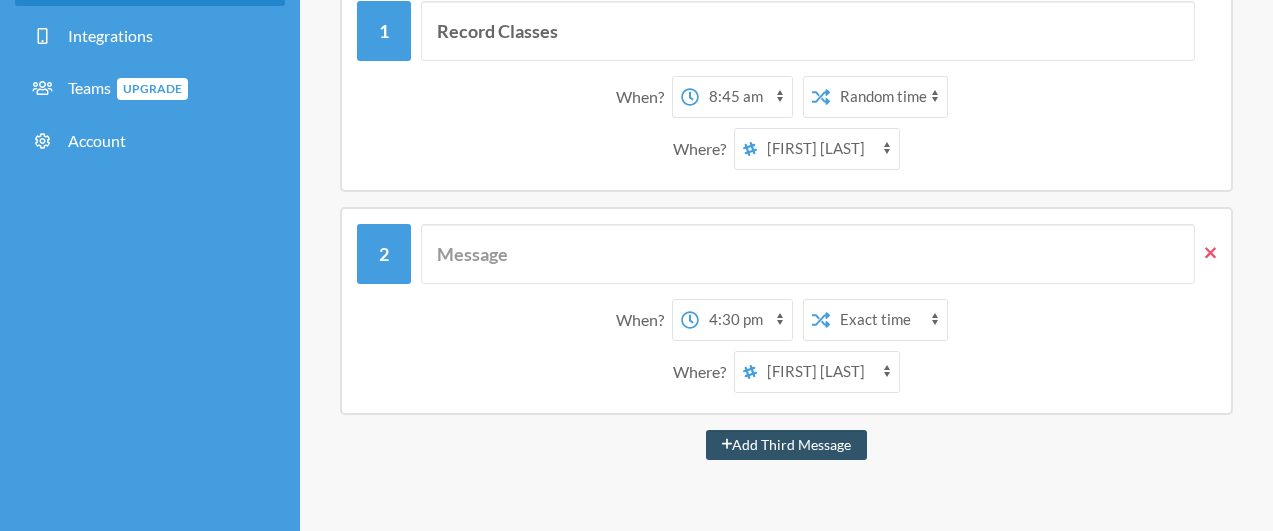 click 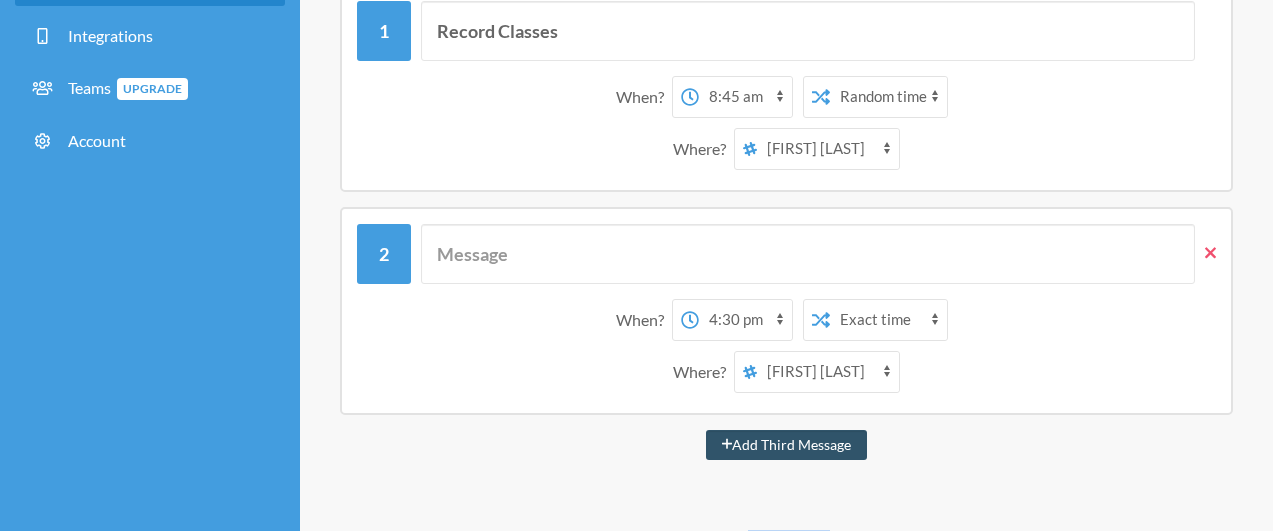 click on "Record Classes     When?     12:00 am 12:15 am 12:30 am 12:45 am 1:00 am 1:15 am 1:30 am 1:45 am 2:00 am 2:15 am 2:30 am 2:45 am 3:00 am 3:15 am 3:30 am 3:45 am 4:00 am 4:15 am 4:30 am 4:45 am 5:00 am 5:15 am 5:30 am 5:45 am 6:00 am 6:15 am 6:30 am 6:45 am 7:00 am 7:15 am 7:30 am 7:45 am 8:00 am 8:15 am 8:30 am 8:45 am 9:00 am 9:15 am 9:30 am 9:45 am 10:00 am 10:15 am 10:30 am 10:45 am 11:00 am 11:15 am 11:30 am 11:45 am 12:00 pm 12:15 pm 12:30 pm 12:45 pm 1:00 pm 1:15 pm 1:30 pm 1:45 pm 2:00 pm 2:15 pm 2:30 pm 2:45 pm 3:00 pm 3:15 pm 3:30 pm 3:45 pm 4:00 pm 4:15 pm 4:30 pm 4:45 pm 5:00 pm 5:15 pm 5:30 pm 5:45 pm 6:00 pm 6:15 pm 6:30 pm 6:45 pm 7:00 pm 7:15 pm 7:30 pm 7:45 pm 8:00 pm 8:15 pm 8:30 pm 8:45 pm 9:00 pm 9:15 pm 9:30 pm 9:45 pm 10:00 pm 10:15 pm 10:30 pm 10:45 pm 11:00 pm 11:15 pm 11:30 pm 11:45 pm   on  day 1     12:00 am 12:15 am 12:30 am 12:45 am 1:00 am 1:15 am 1:30 am 1:45 am 2:00 am 2:15 am 2:30 am 2:45 am 3:00 am 3:15 am 3:30 am 3:45 am 4:00 am 4:15 am 4:30 am 4:45 am 5:00 am 5:15 am 5:30 am" at bounding box center [786, 789] 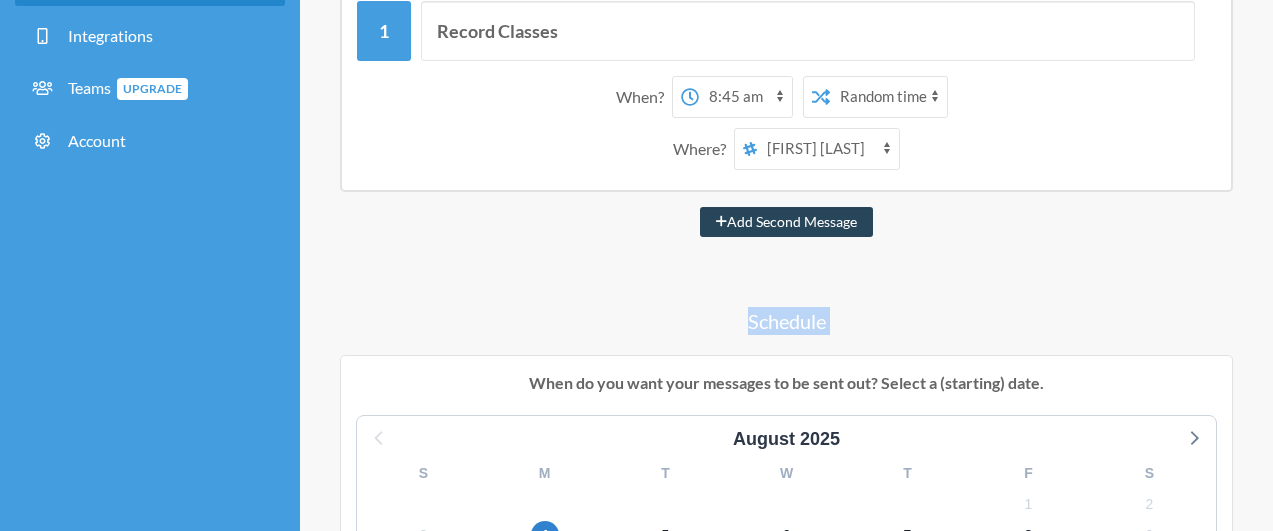 click on "Add Second Message" at bounding box center (786, 222) 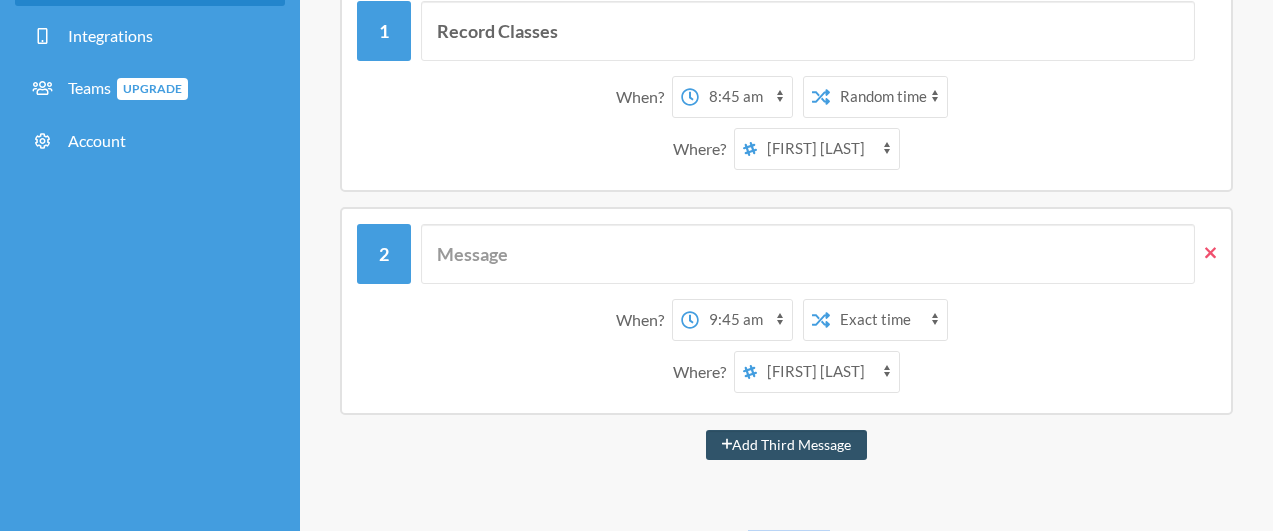 click 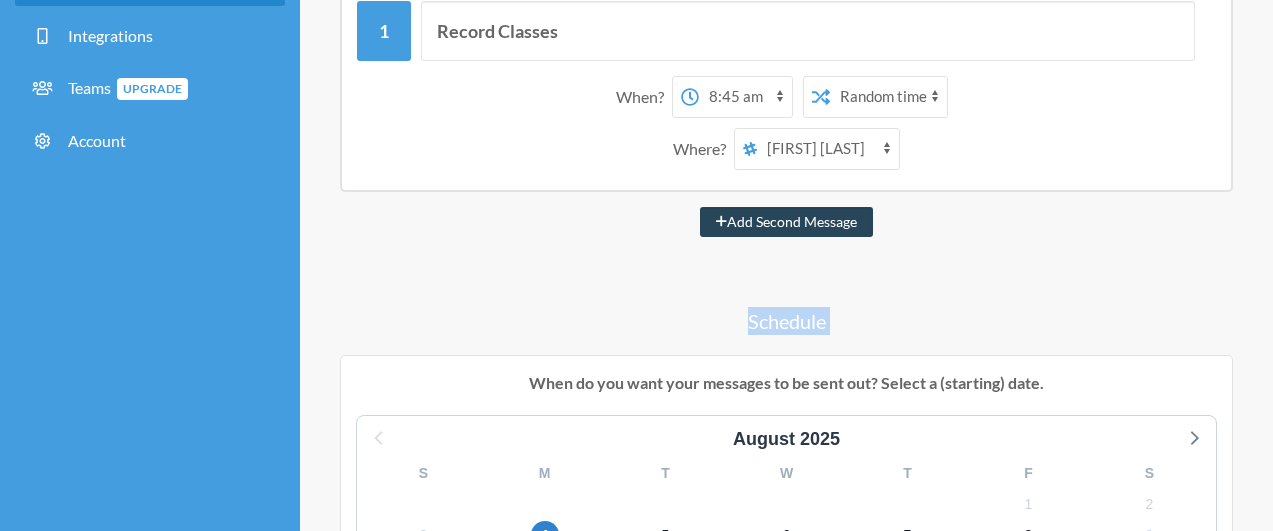 click on "Add Second Message" at bounding box center [786, 222] 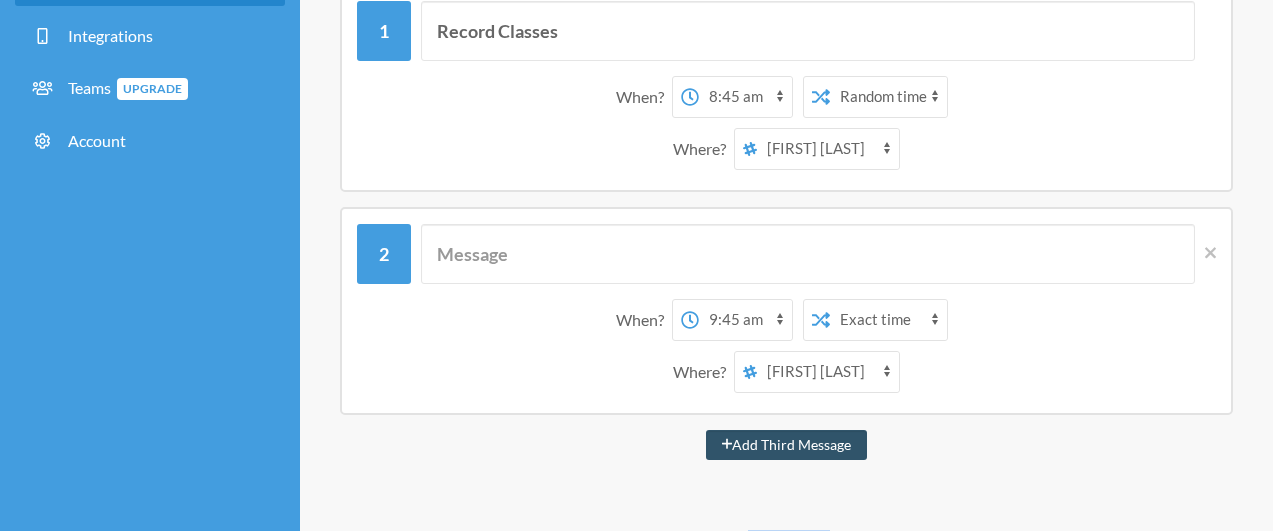 click on "12:00 am 12:15 am 12:30 am 12:45 am 1:00 am 1:15 am 1:30 am 1:45 am 2:00 am 2:15 am 2:30 am 2:45 am 3:00 am 3:15 am 3:30 am 3:45 am 4:00 am 4:15 am 4:30 am 4:45 am 5:00 am 5:15 am 5:30 am 5:45 am 6:00 am 6:15 am 6:30 am 6:45 am 7:00 am 7:15 am 7:30 am 7:45 am 8:00 am 8:15 am 8:30 am 8:45 am 9:00 am 9:15 am 9:30 am 9:45 am 10:00 am 10:15 am 10:30 am 10:45 am 11:00 am 11:15 am 11:30 am 11:45 am 12:00 pm 12:15 pm 12:30 pm 12:45 pm 1:00 pm 1:15 pm 1:30 pm 1:45 pm 2:00 pm 2:15 pm 2:30 pm 2:45 pm 3:00 pm 3:15 pm 3:30 pm 3:45 pm 4:00 pm 4:15 pm 4:30 pm 4:45 pm 5:00 pm 5:15 pm 5:30 pm 5:45 pm 6:00 pm 6:15 pm 6:30 pm 6:45 pm 7:00 pm 7:15 pm 7:30 pm 7:45 pm 8:00 pm 8:15 pm 8:30 pm 8:45 pm 9:00 pm 9:15 pm 9:30 pm 9:45 pm 10:00 pm 10:15 pm 10:30 pm 10:45 pm 11:00 pm 11:15 pm 11:30 pm 11:45 pm" at bounding box center [745, 320] 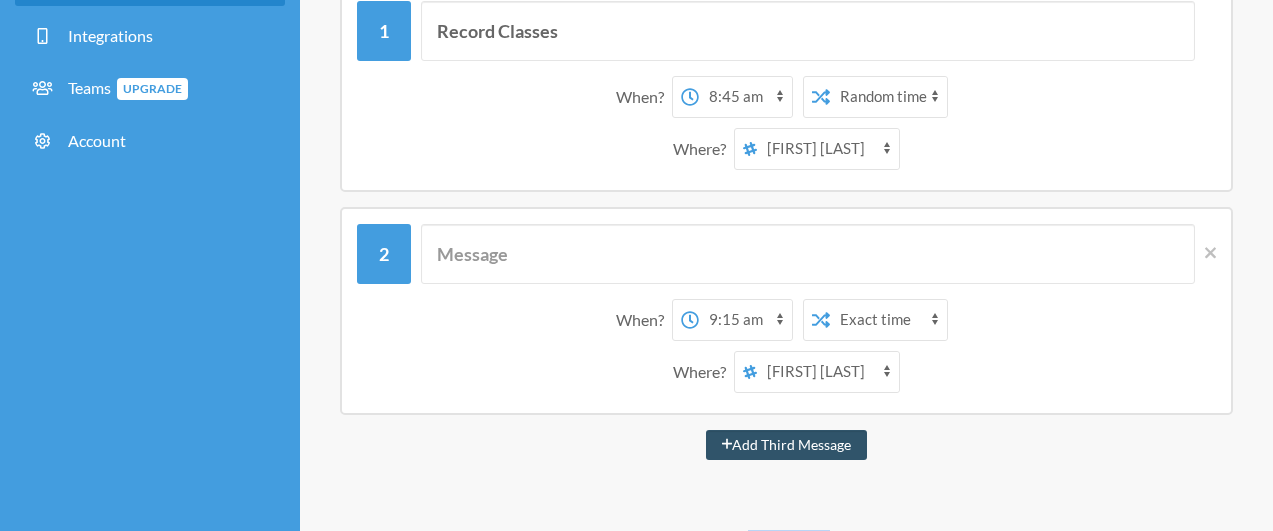 click on "12:00 am 12:15 am 12:30 am 12:45 am 1:00 am 1:15 am 1:30 am 1:45 am 2:00 am 2:15 am 2:30 am 2:45 am 3:00 am 3:15 am 3:30 am 3:45 am 4:00 am 4:15 am 4:30 am 4:45 am 5:00 am 5:15 am 5:30 am 5:45 am 6:00 am 6:15 am 6:30 am 6:45 am 7:00 am 7:15 am 7:30 am 7:45 am 8:00 am 8:15 am 8:30 am 8:45 am 9:00 am 9:15 am 9:30 am 9:45 am 10:00 am 10:15 am 10:30 am 10:45 am 11:00 am 11:15 am 11:30 am 11:45 am 12:00 pm 12:15 pm 12:30 pm 12:45 pm 1:00 pm 1:15 pm 1:30 pm 1:45 pm 2:00 pm 2:15 pm 2:30 pm 2:45 pm 3:00 pm 3:15 pm 3:30 pm 3:45 pm 4:00 pm 4:15 pm 4:30 pm 4:45 pm 5:00 pm 5:15 pm 5:30 pm 5:45 pm 6:00 pm 6:15 pm 6:30 pm 6:45 pm 7:00 pm 7:15 pm 7:30 pm 7:45 pm 8:00 pm 8:15 pm 8:30 pm 8:45 pm 9:00 pm 9:15 pm 9:30 pm 9:45 pm 10:00 pm 10:15 pm 10:30 pm 10:45 pm 11:00 pm 11:15 pm 11:30 pm 11:45 pm" at bounding box center [745, 320] 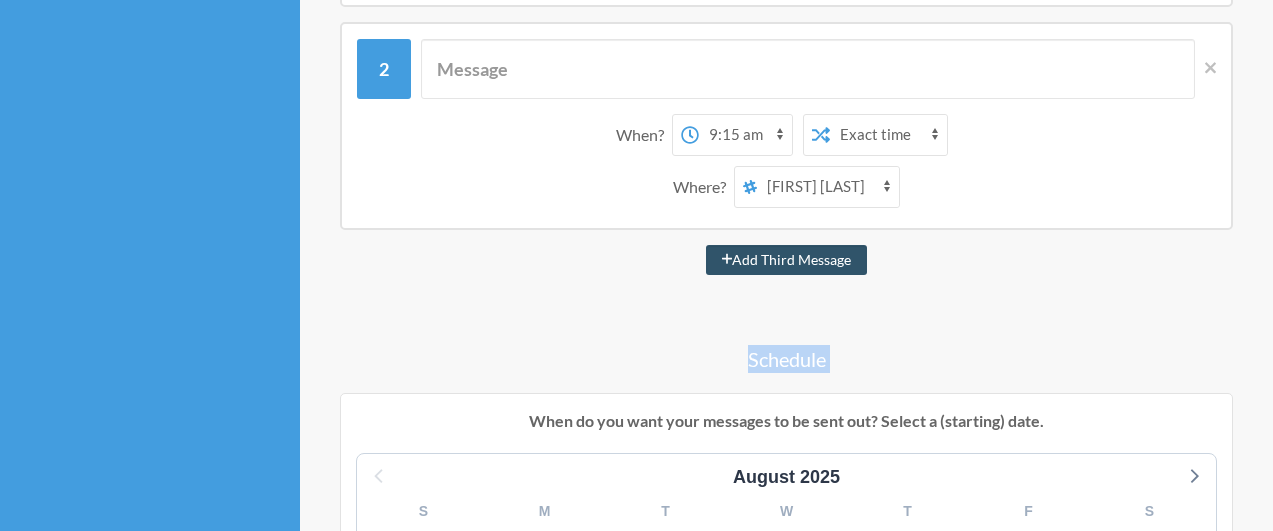 scroll, scrollTop: 400, scrollLeft: 0, axis: vertical 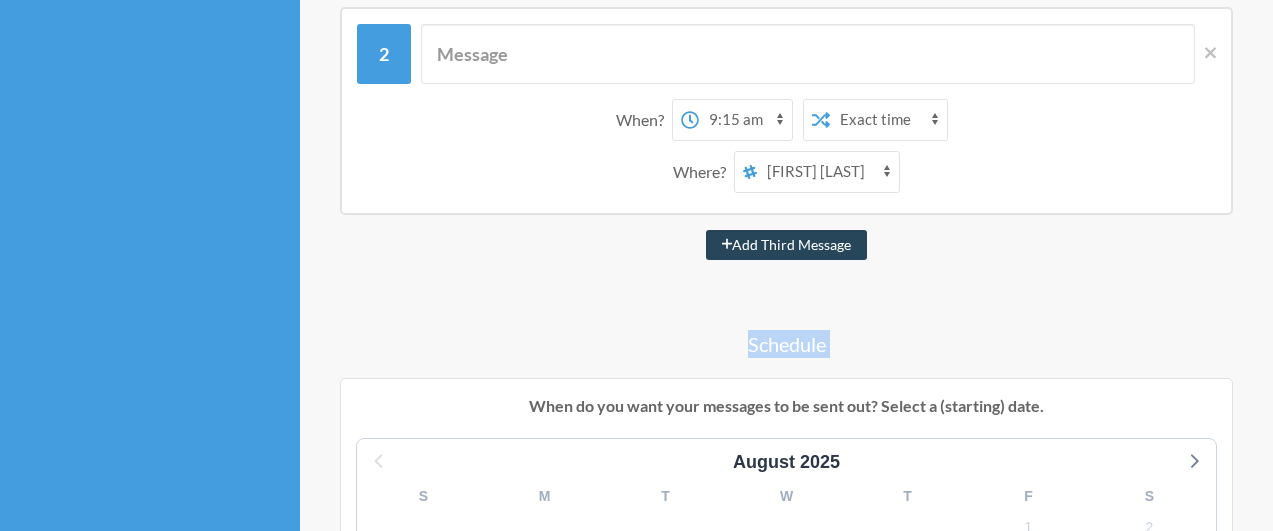 click on "Add Third Message" at bounding box center [787, 245] 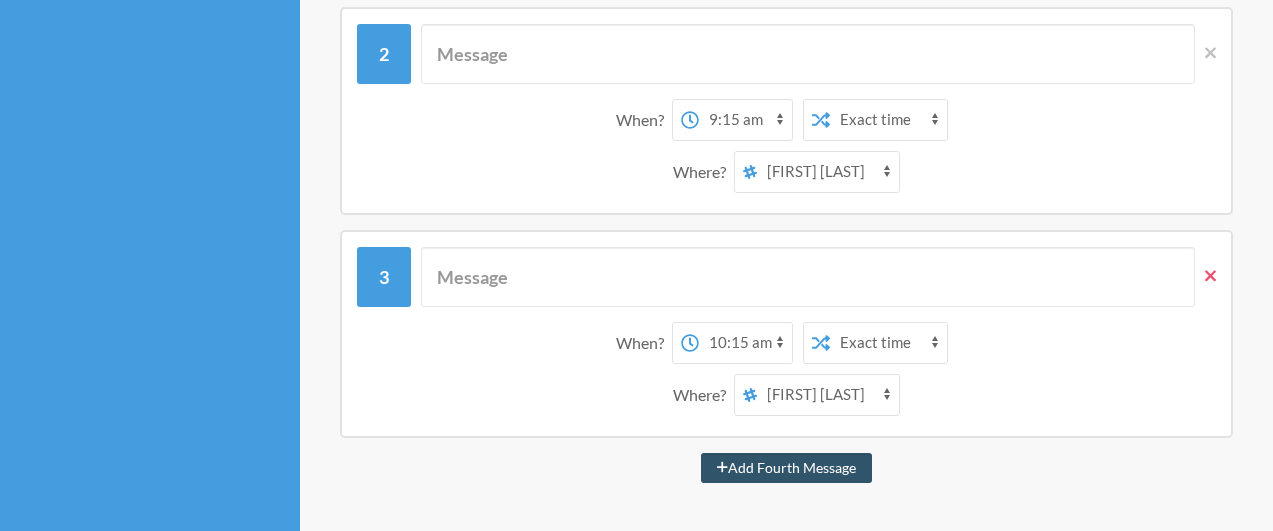 click 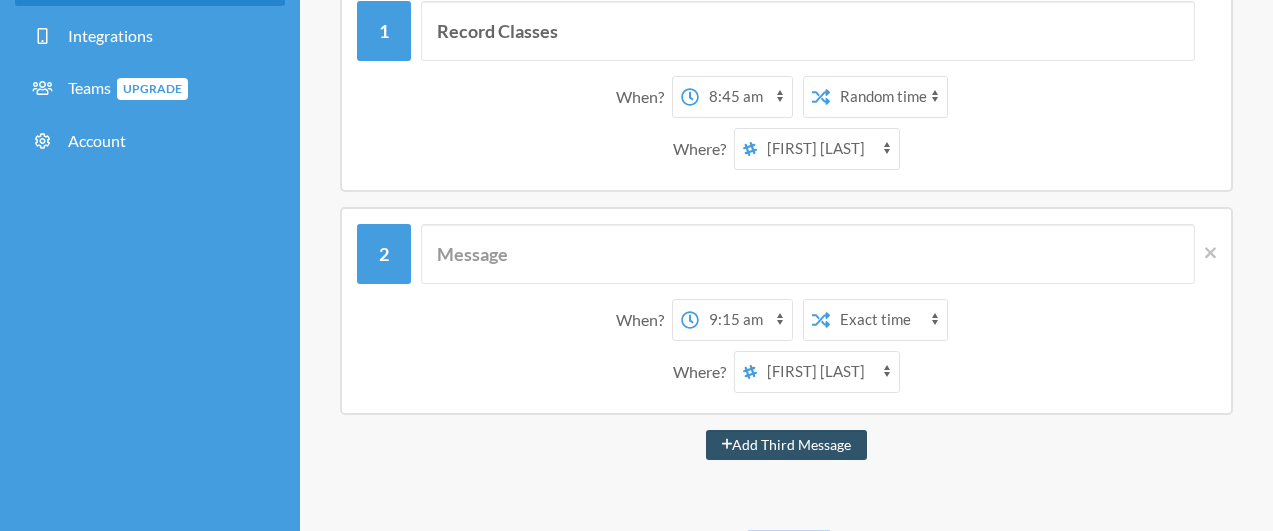 scroll, scrollTop: 100, scrollLeft: 0, axis: vertical 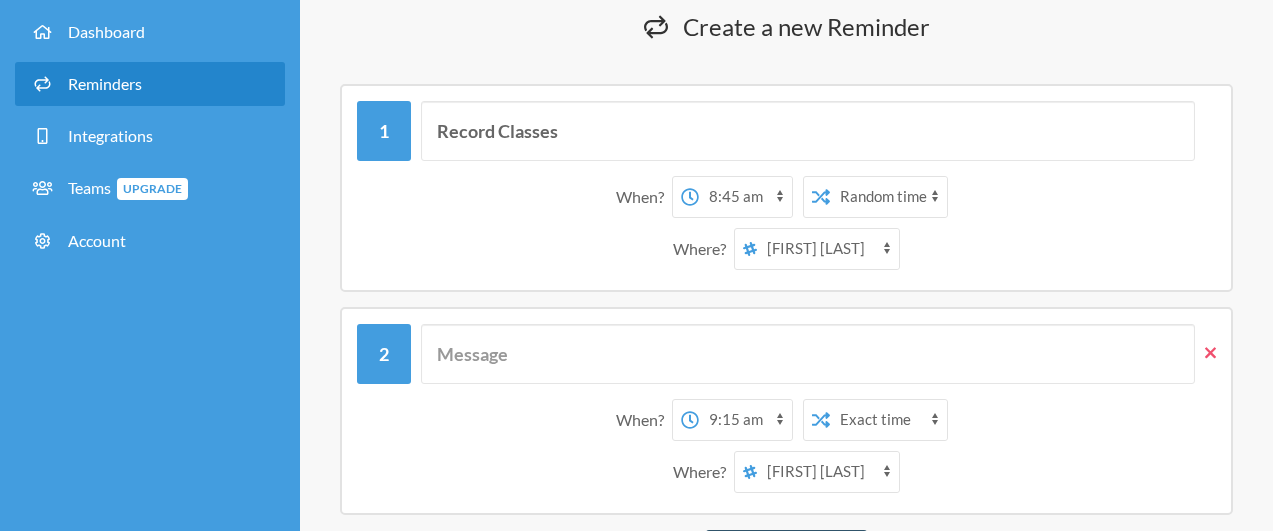 click 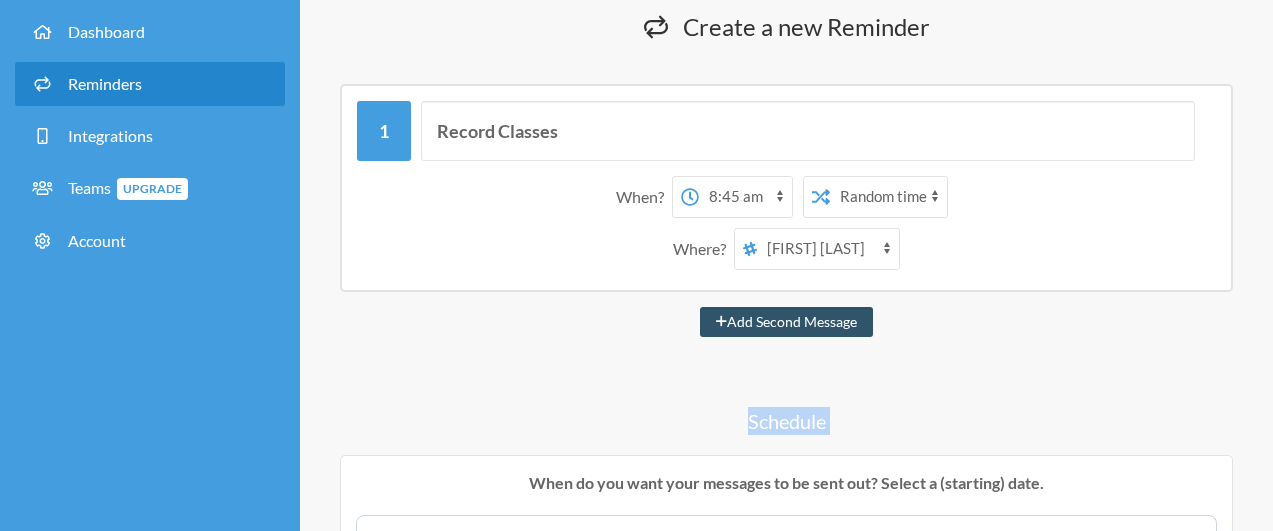click on "12:00 am 12:15 am 12:30 am 12:45 am 1:00 am 1:15 am 1:30 am 1:45 am 2:00 am 2:15 am 2:30 am 2:45 am 3:00 am 3:15 am 3:30 am 3:45 am 4:00 am 4:15 am 4:30 am 4:45 am 5:00 am 5:15 am 5:30 am 5:45 am 6:00 am 6:15 am 6:30 am 6:45 am 7:00 am 7:15 am 7:30 am 7:45 am 8:00 am 8:15 am 8:30 am 8:45 am 9:00 am 9:15 am 9:30 am 9:45 am 10:00 am 10:15 am 10:30 am 10:45 am 11:00 am 11:15 am 11:30 am 11:45 am 12:00 pm 12:15 pm 12:30 pm 12:45 pm 1:00 pm 1:15 pm 1:30 pm 1:45 pm 2:00 pm 2:15 pm 2:30 pm 2:45 pm 3:00 pm 3:15 pm 3:30 pm 3:45 pm 4:00 pm 4:15 pm 4:30 pm 4:45 pm 5:00 pm 5:15 pm 5:30 pm 5:45 pm 6:00 pm 6:15 pm 6:30 pm 6:45 pm 7:00 pm 7:15 pm 7:30 pm 7:45 pm 8:00 pm 8:15 pm 8:30 pm 8:45 pm 9:00 pm 9:15 pm 9:30 pm 9:45 pm 10:00 pm 10:15 pm 10:30 pm 10:45 pm 11:00 pm 11:15 pm 11:30 pm 11:45 pm" at bounding box center (745, 197) 